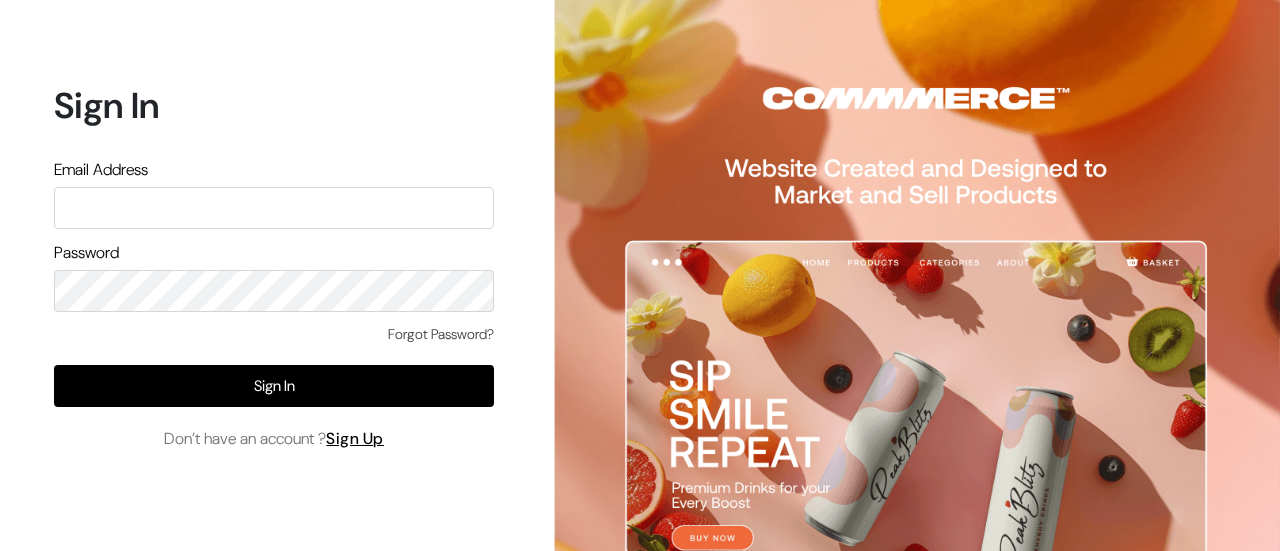 scroll, scrollTop: 0, scrollLeft: 0, axis: both 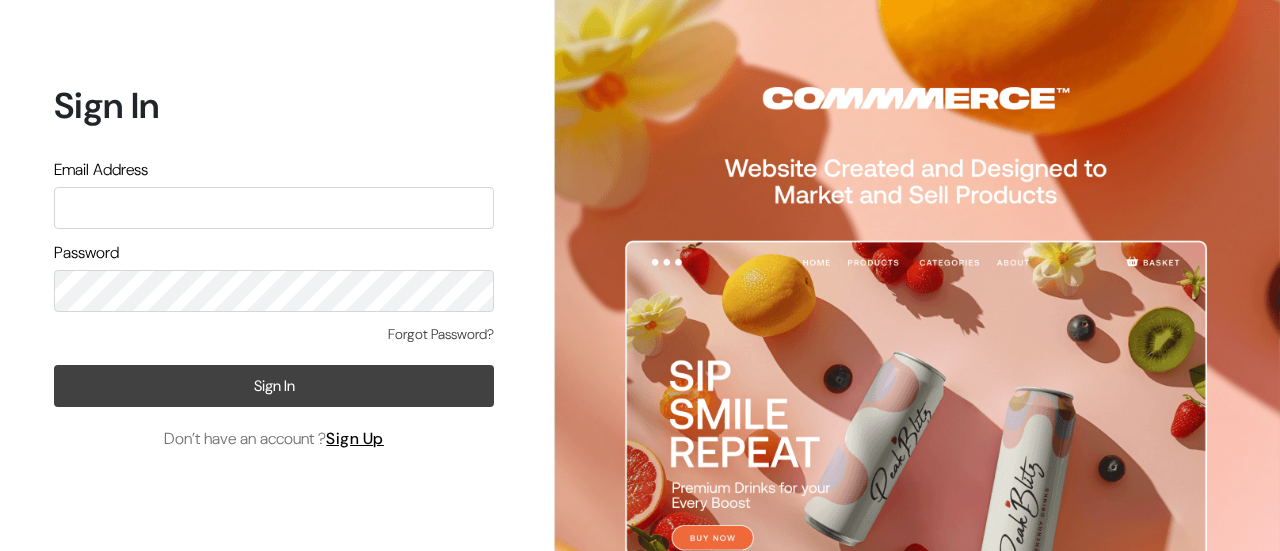 type on "poojaghatge55@gmail.com" 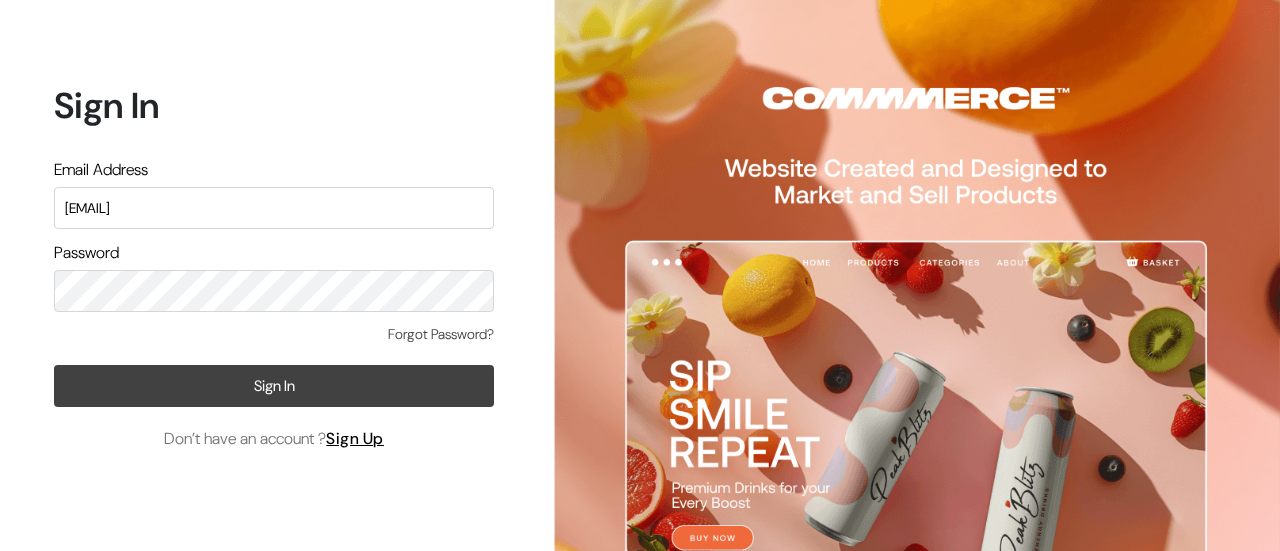 click on "Sign In" at bounding box center [274, 386] 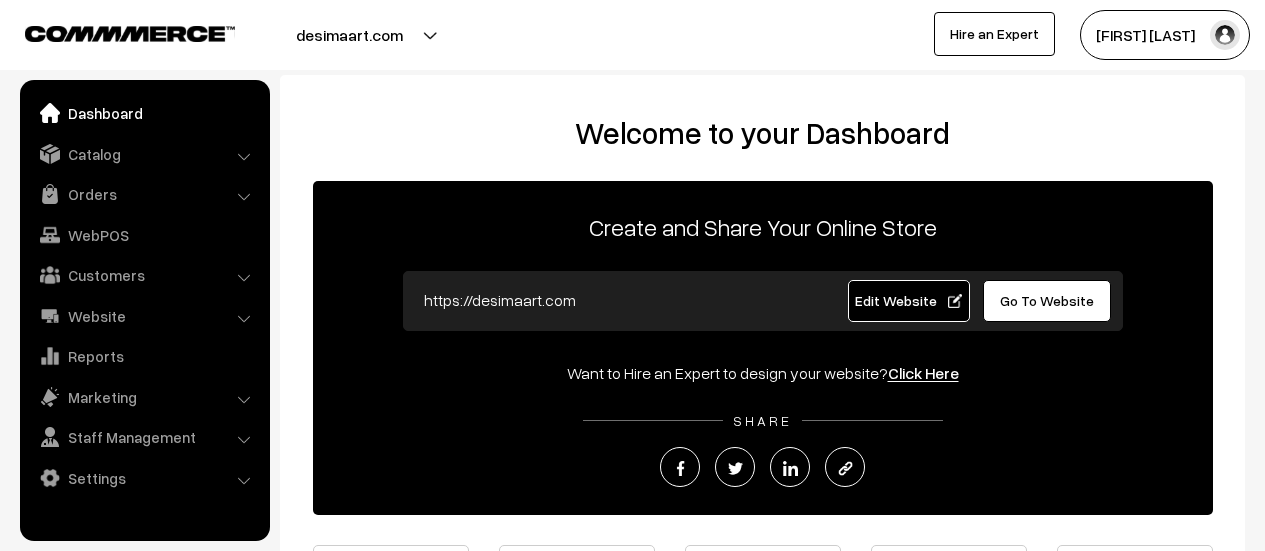scroll, scrollTop: 0, scrollLeft: 0, axis: both 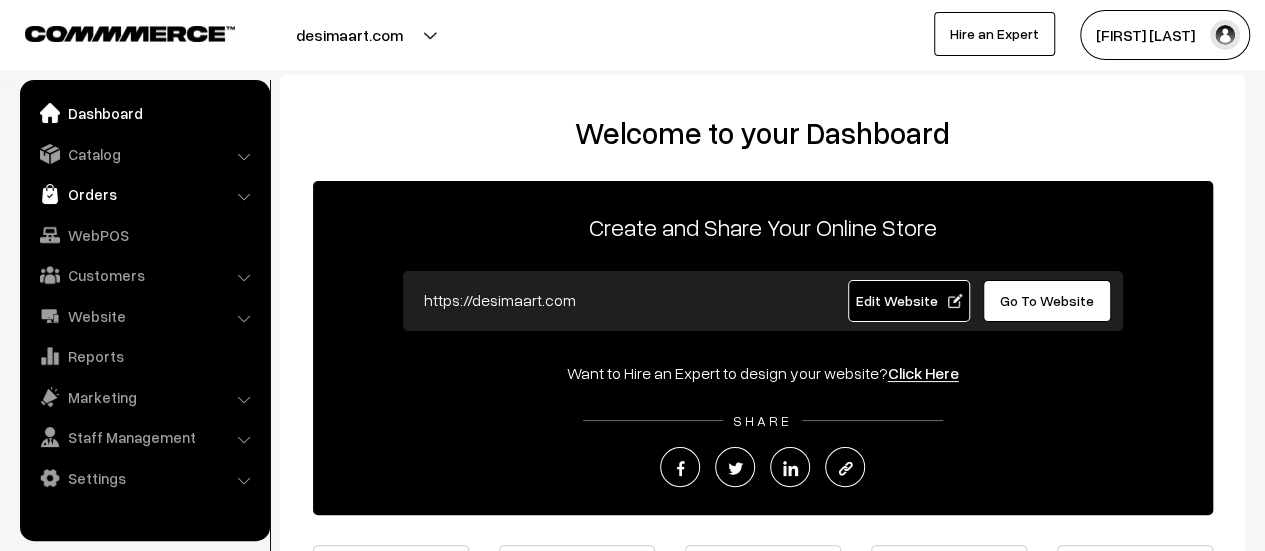 click on "Orders" at bounding box center [144, 194] 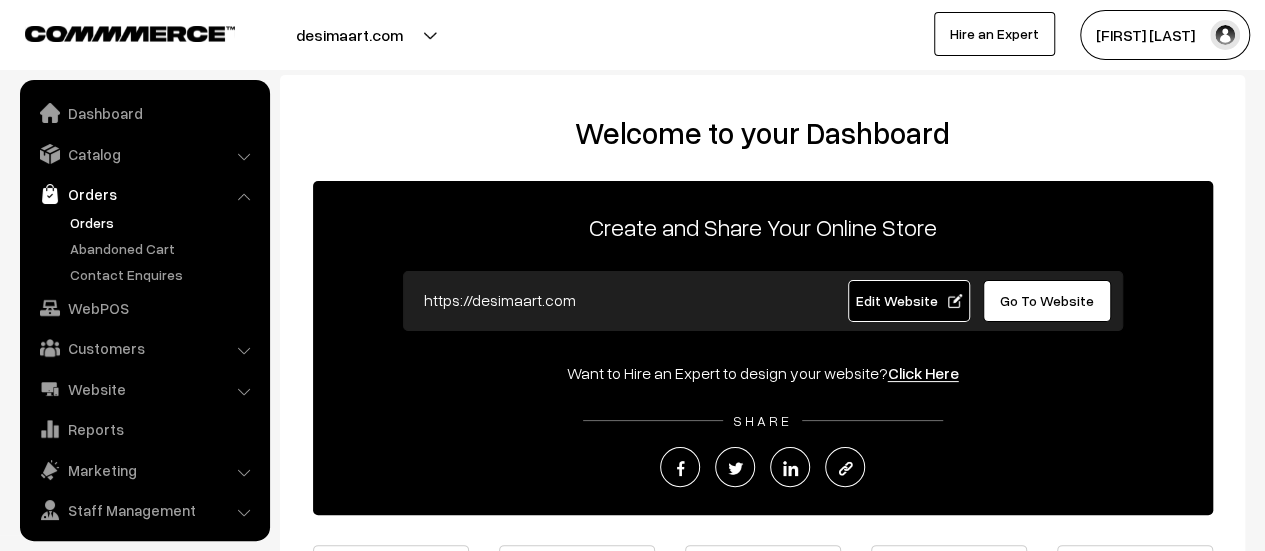 click on "Orders" at bounding box center (164, 222) 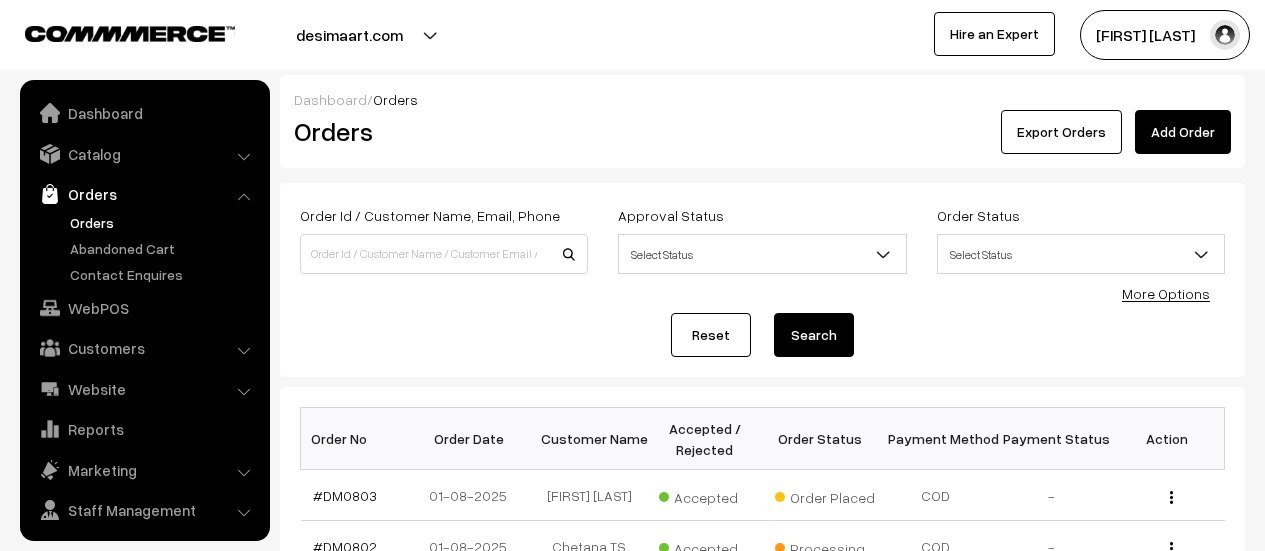 scroll, scrollTop: 190, scrollLeft: 0, axis: vertical 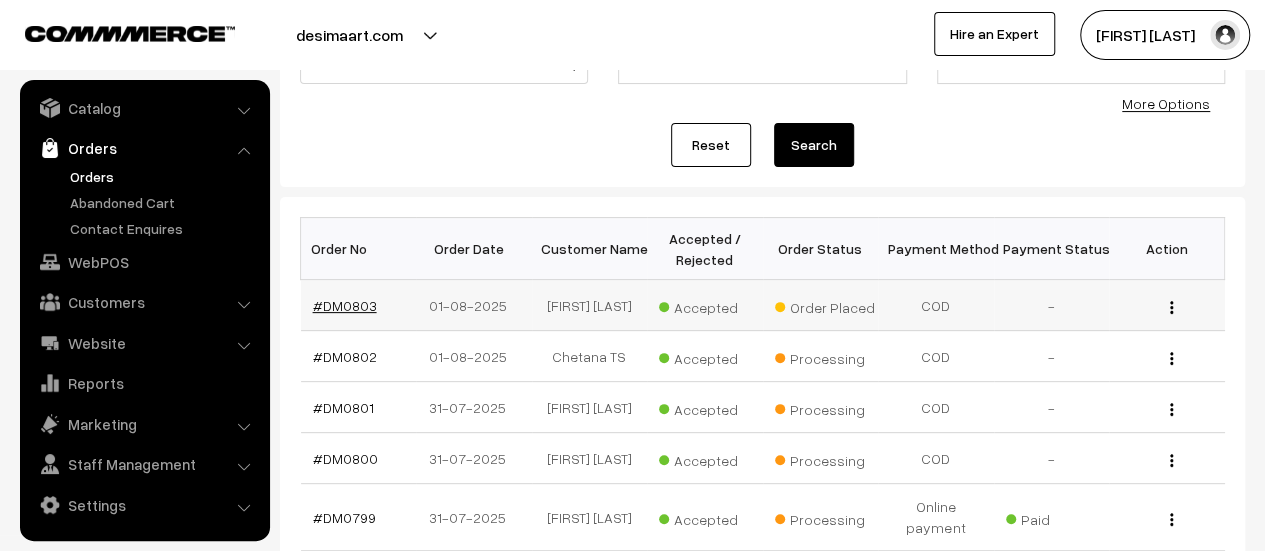 click on "#DM0803" at bounding box center (345, 305) 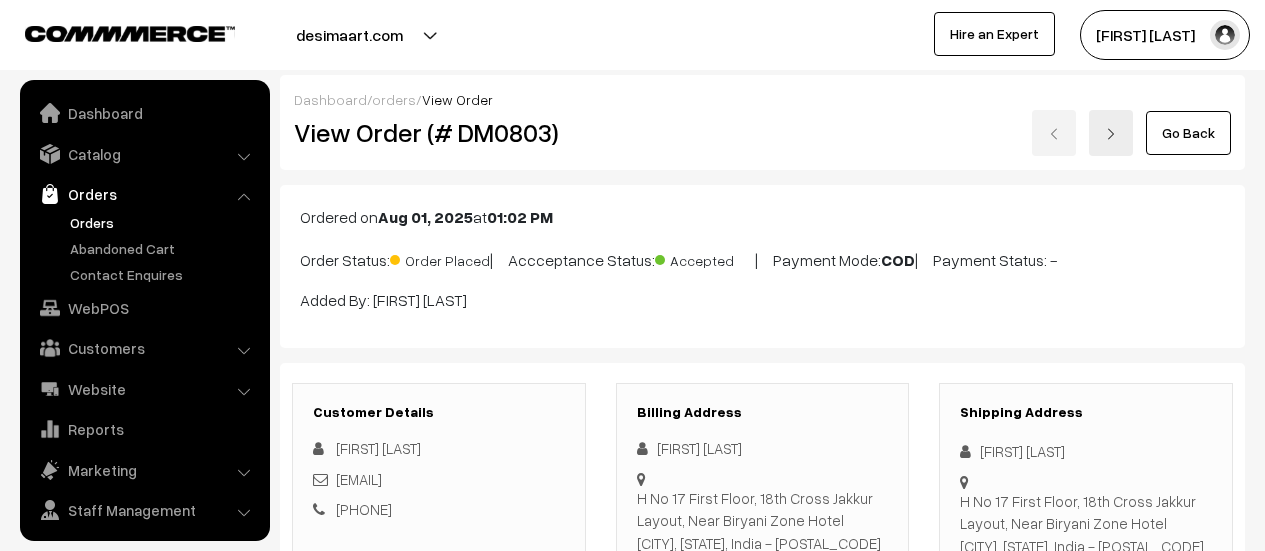 scroll, scrollTop: 1734, scrollLeft: 0, axis: vertical 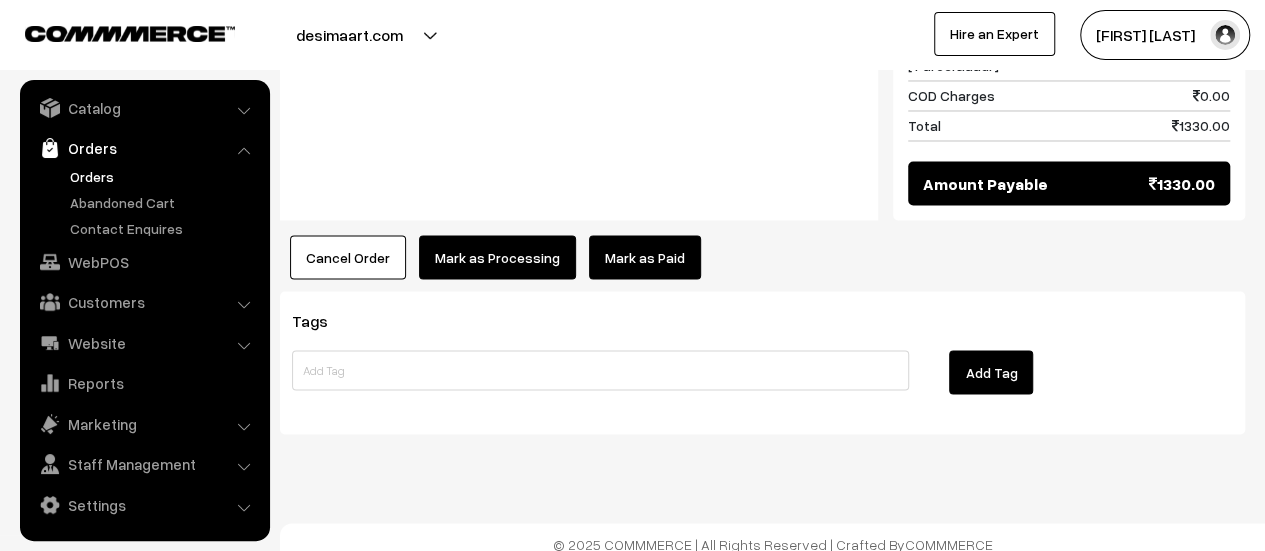 click on "Mark as Processing" at bounding box center (497, 257) 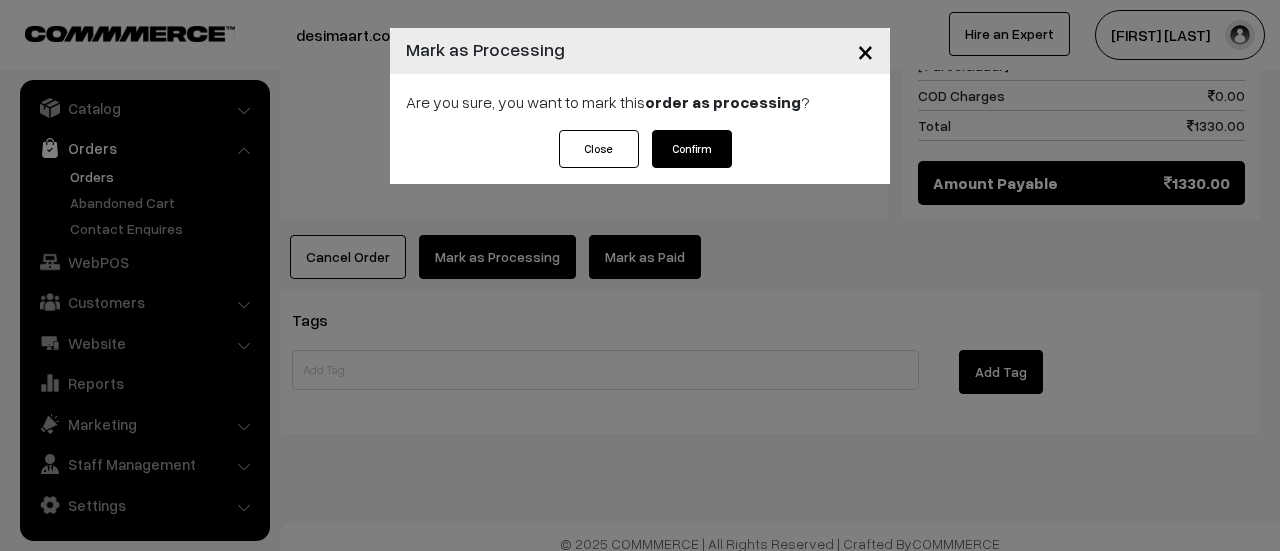 click on "Confirm" at bounding box center (692, 149) 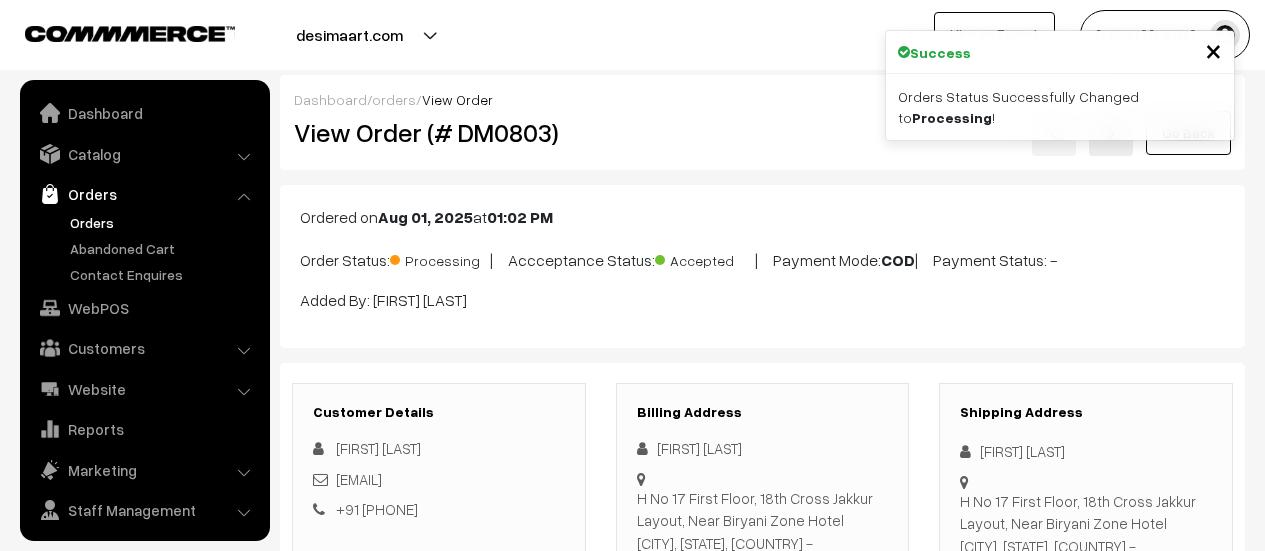 scroll, scrollTop: 0, scrollLeft: 0, axis: both 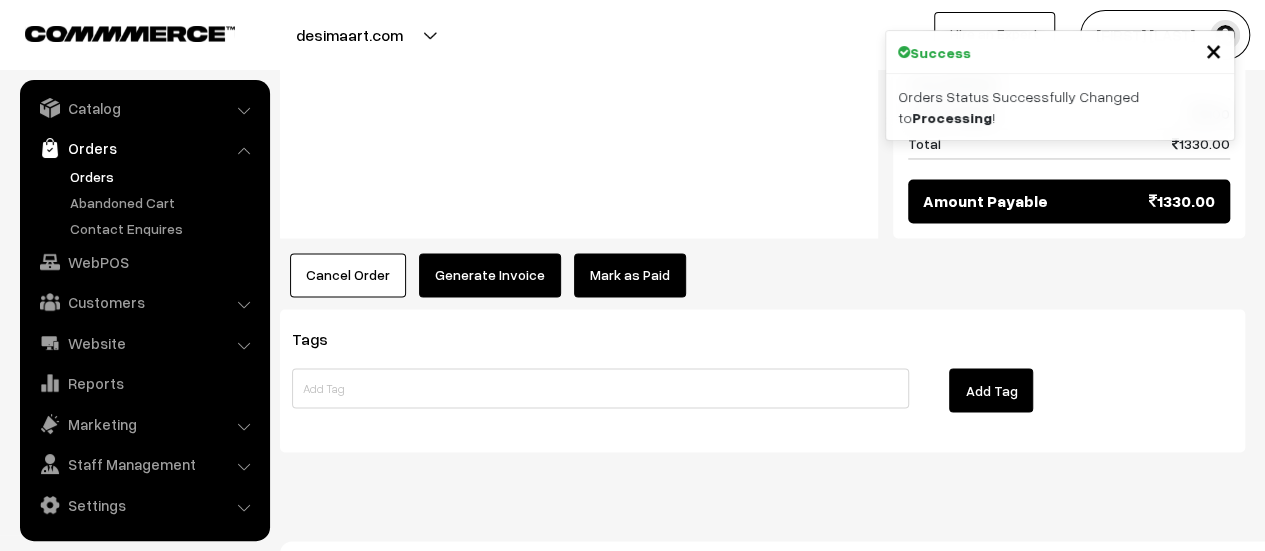 click on "Generate Invoice" at bounding box center (490, 275) 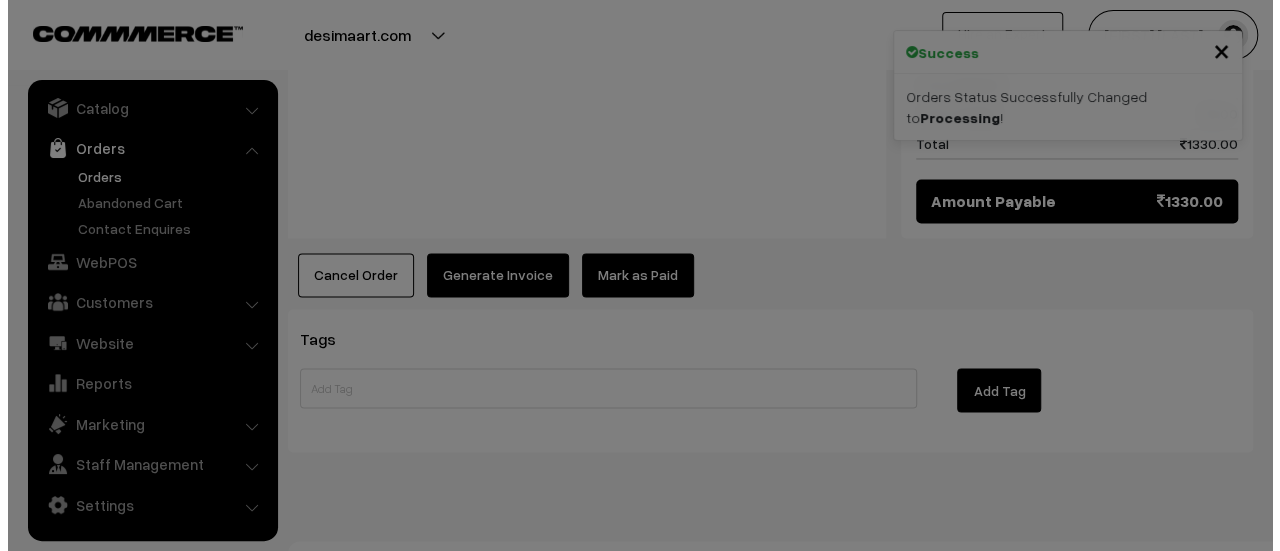 scroll, scrollTop: 1610, scrollLeft: 0, axis: vertical 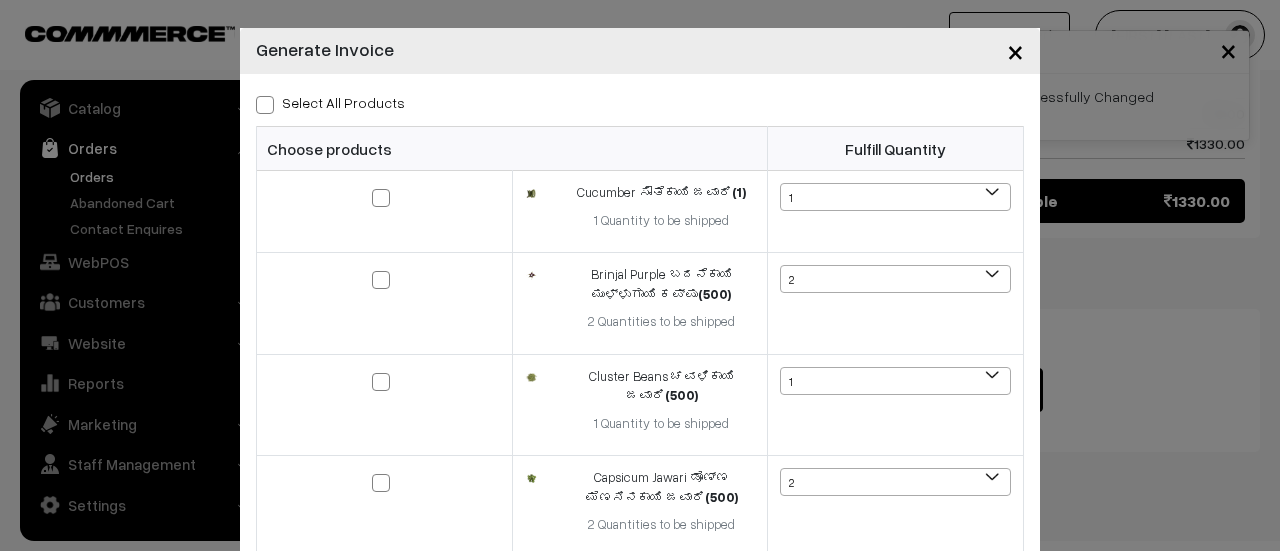 click at bounding box center [265, 105] 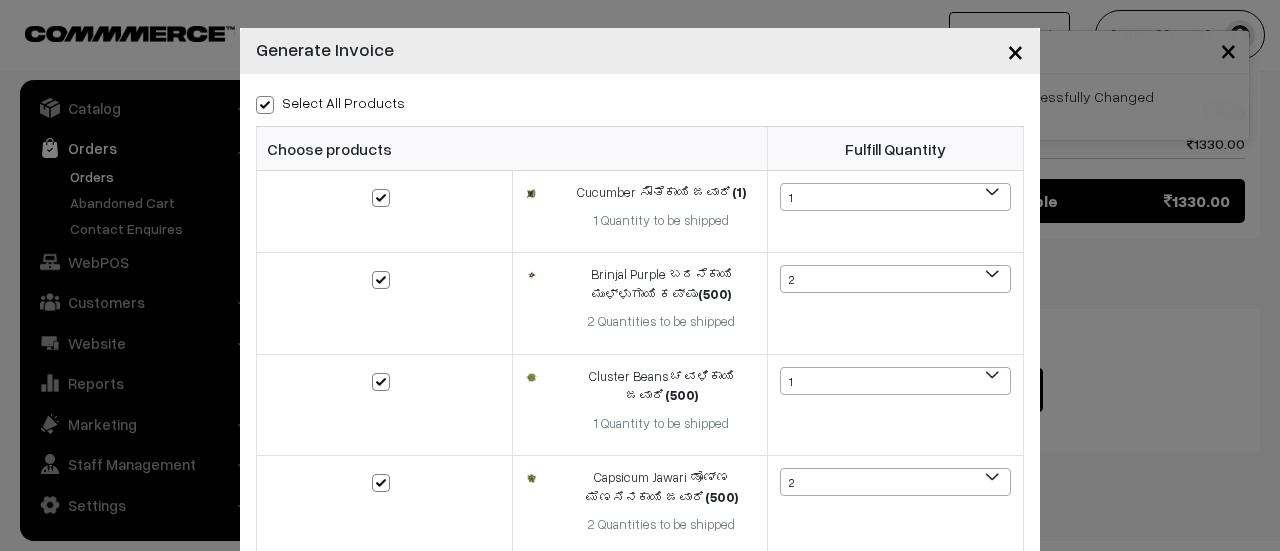 checkbox on "true" 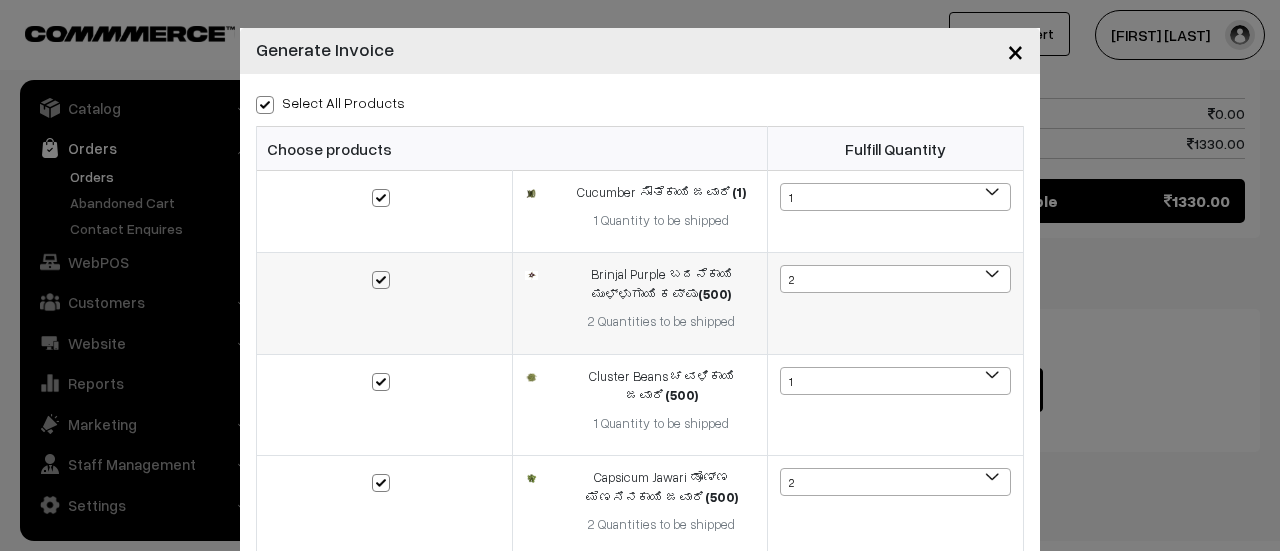 scroll, scrollTop: 437, scrollLeft: 0, axis: vertical 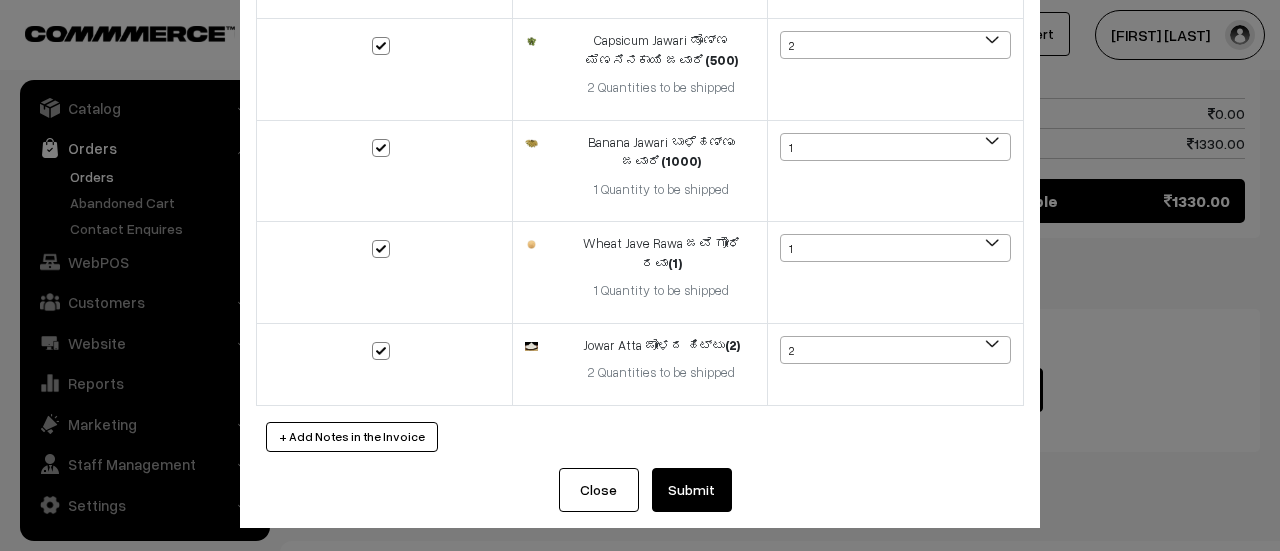 click on "Submit" at bounding box center (692, 490) 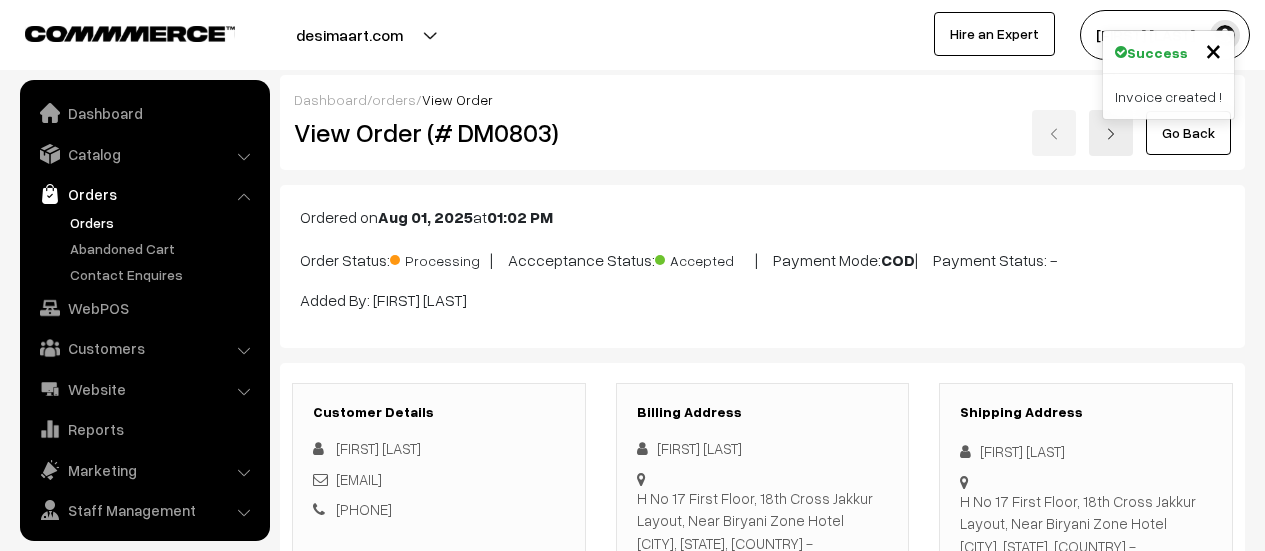 scroll, scrollTop: 1608, scrollLeft: 0, axis: vertical 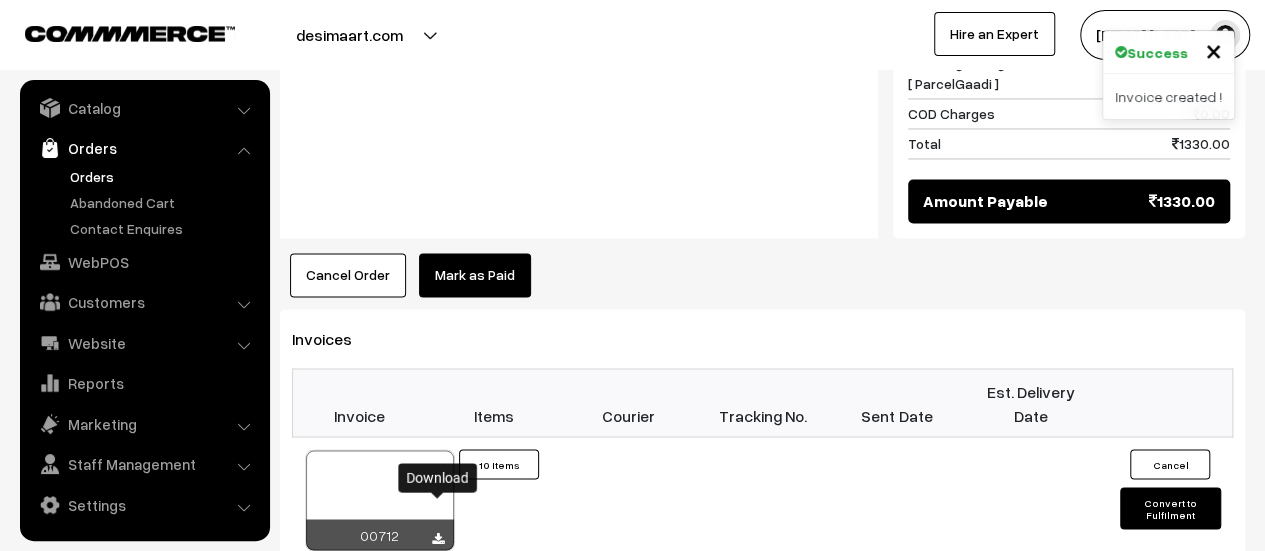 click at bounding box center [438, 538] 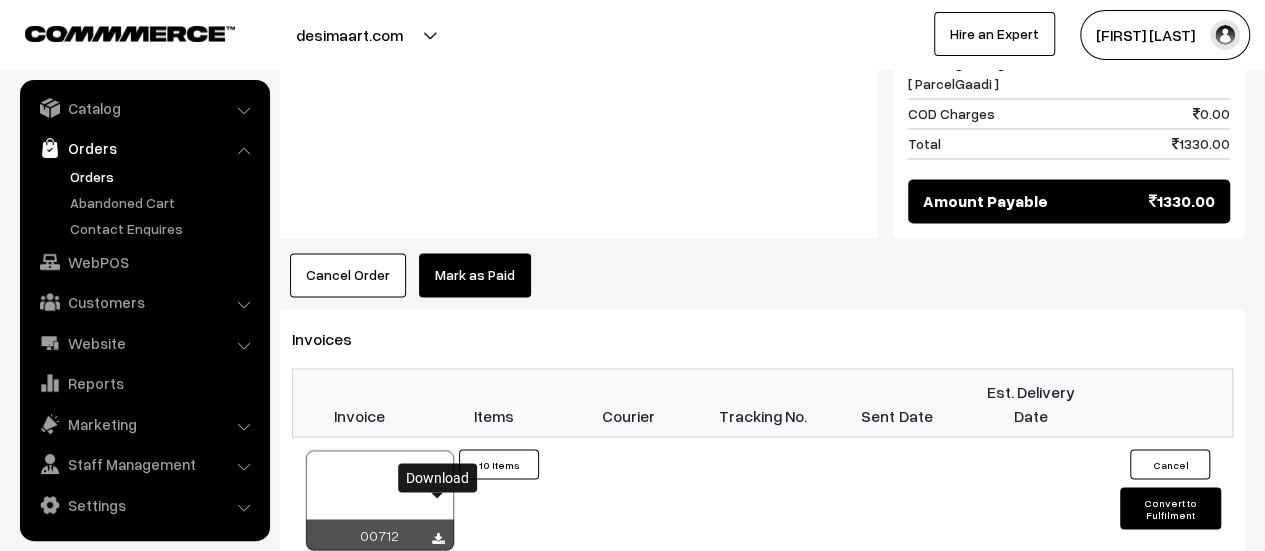 scroll, scrollTop: 1610, scrollLeft: 0, axis: vertical 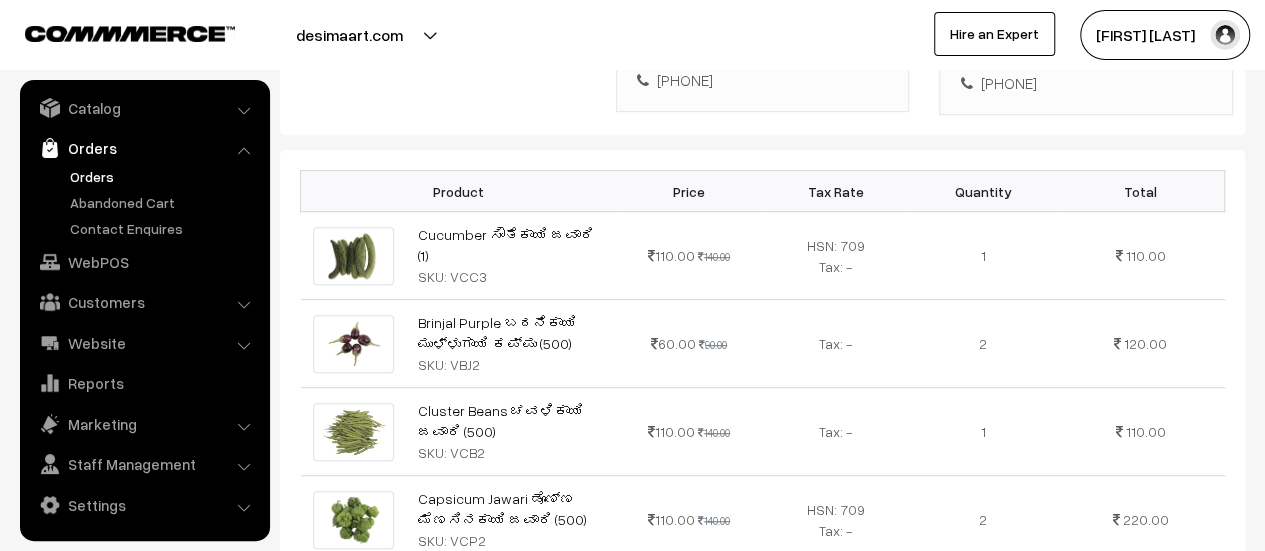 click on "Customer Details
Vijay Sulladmath
vvs@gmail.com
+91 9980928644
Billing Address
Vijay Sulladmath" at bounding box center [762, -9] 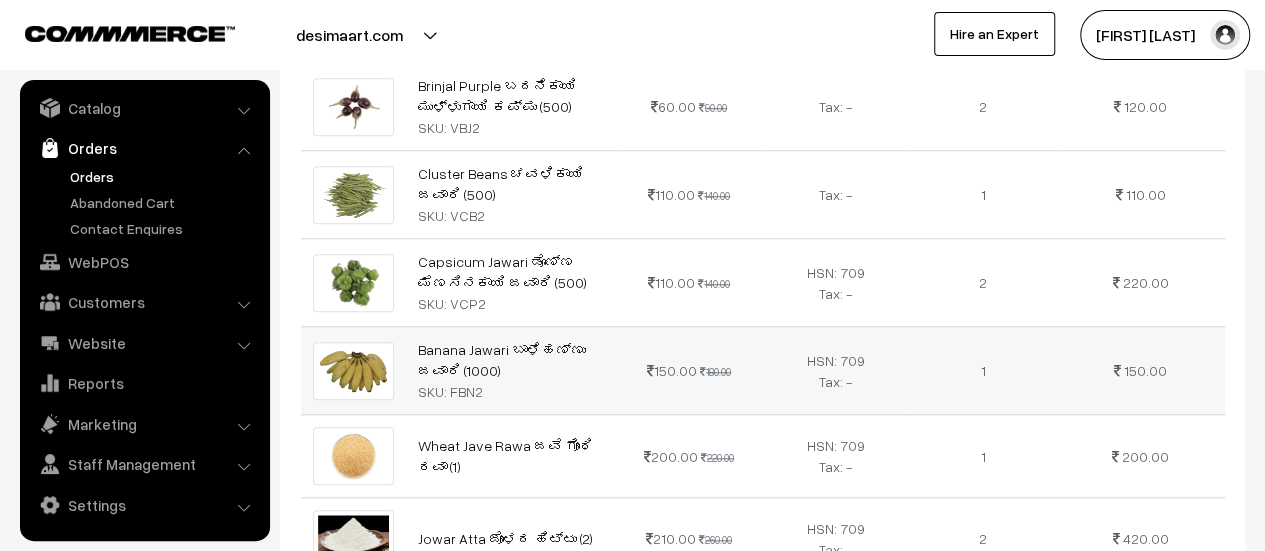 scroll, scrollTop: 608, scrollLeft: 0, axis: vertical 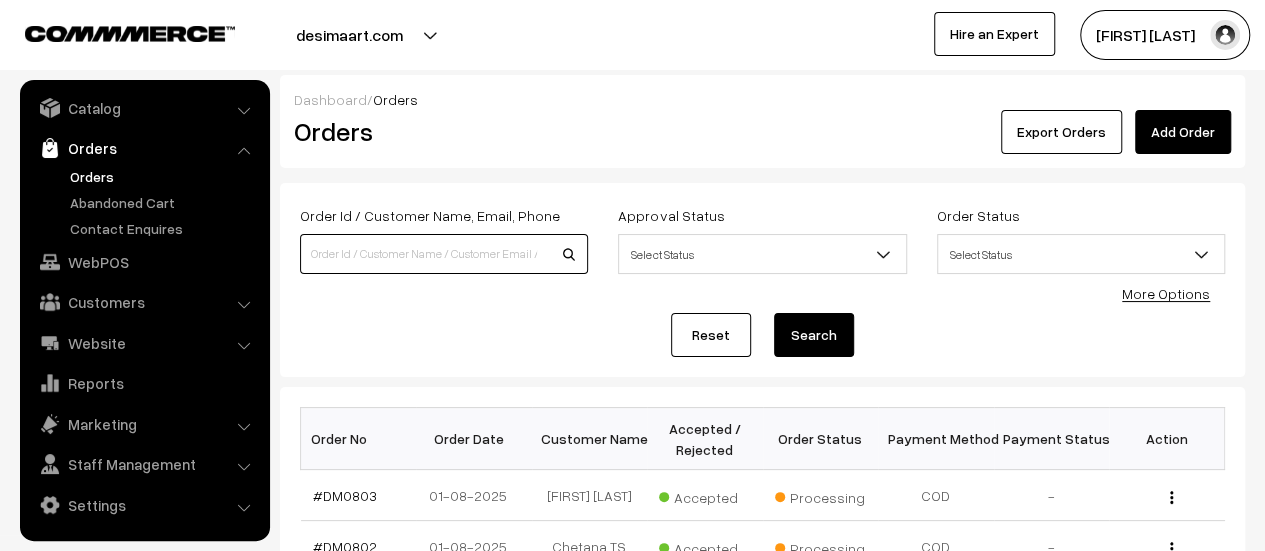 click at bounding box center (444, 254) 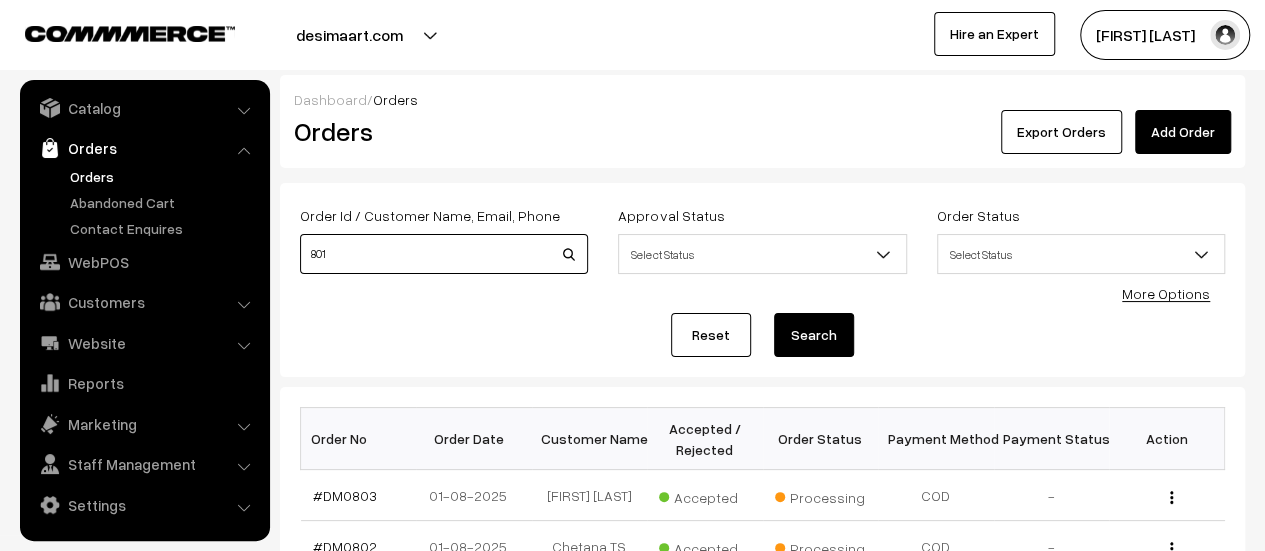 type on "801" 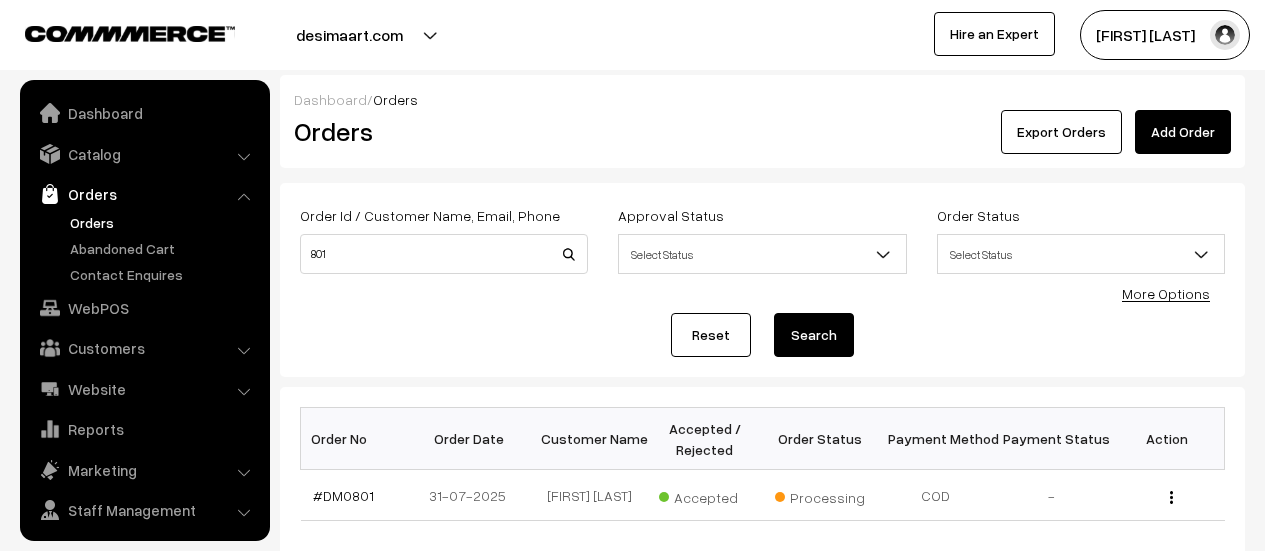 scroll, scrollTop: 0, scrollLeft: 0, axis: both 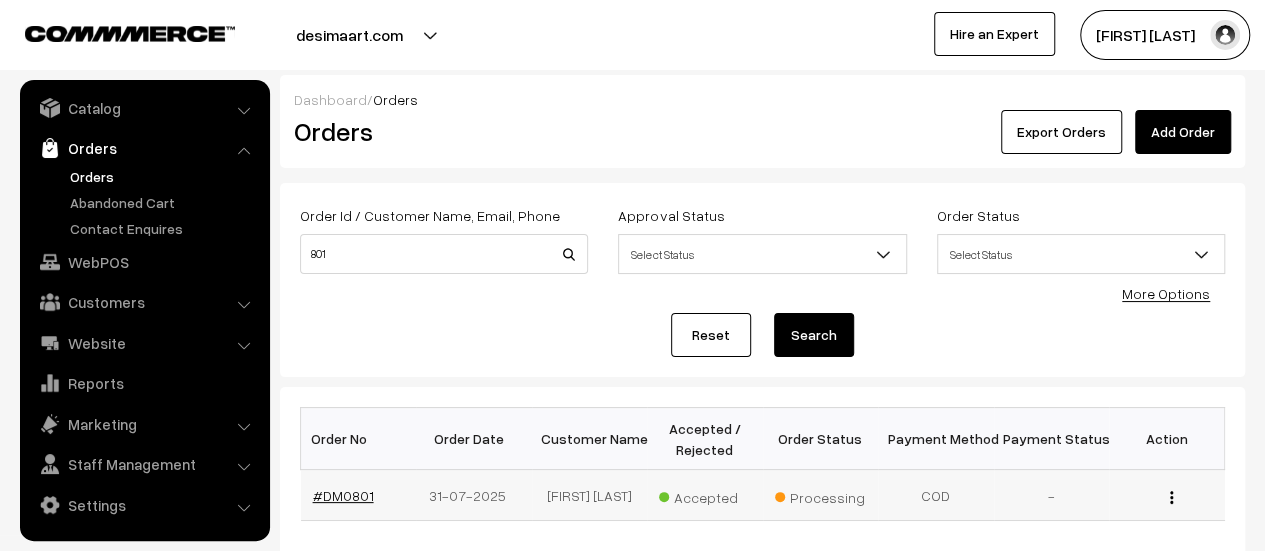 click on "#DM0801" at bounding box center (343, 495) 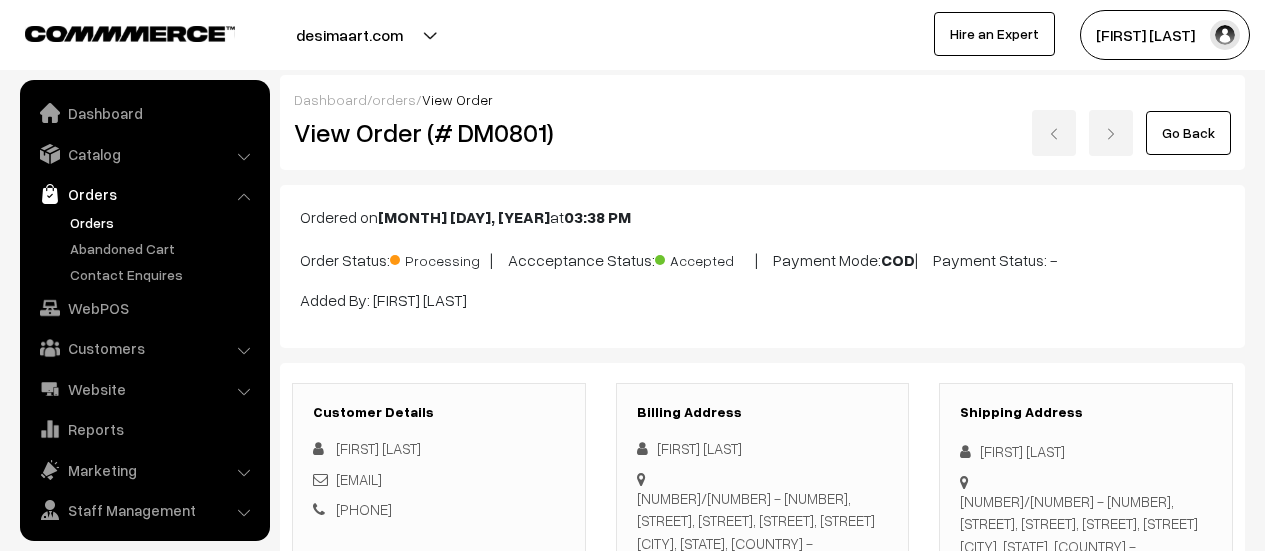 scroll, scrollTop: 0, scrollLeft: 0, axis: both 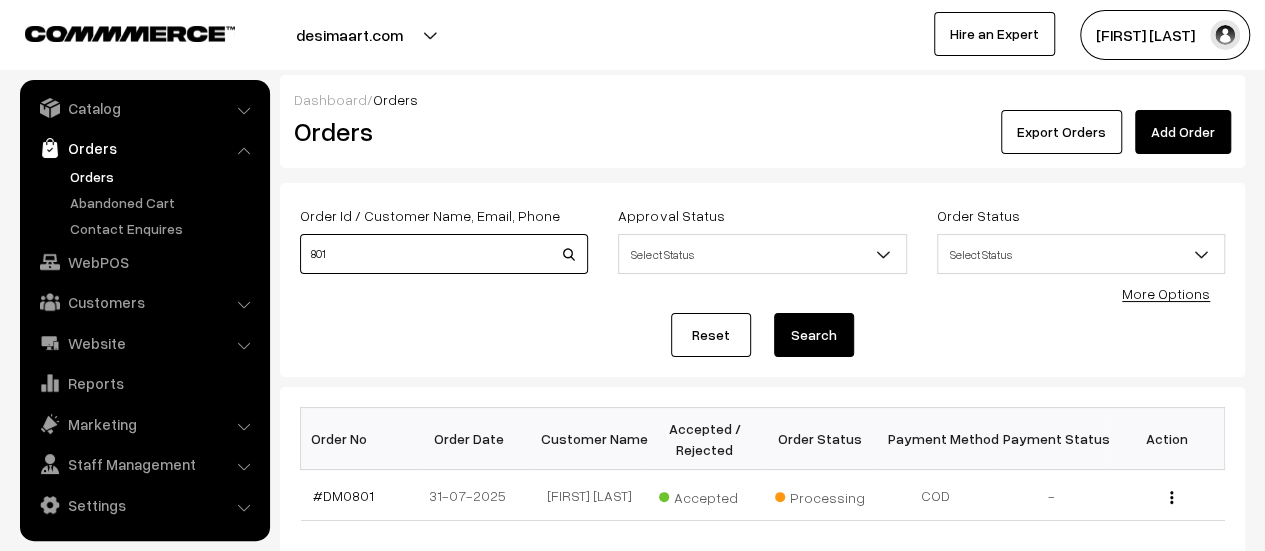 click on "801" at bounding box center [444, 254] 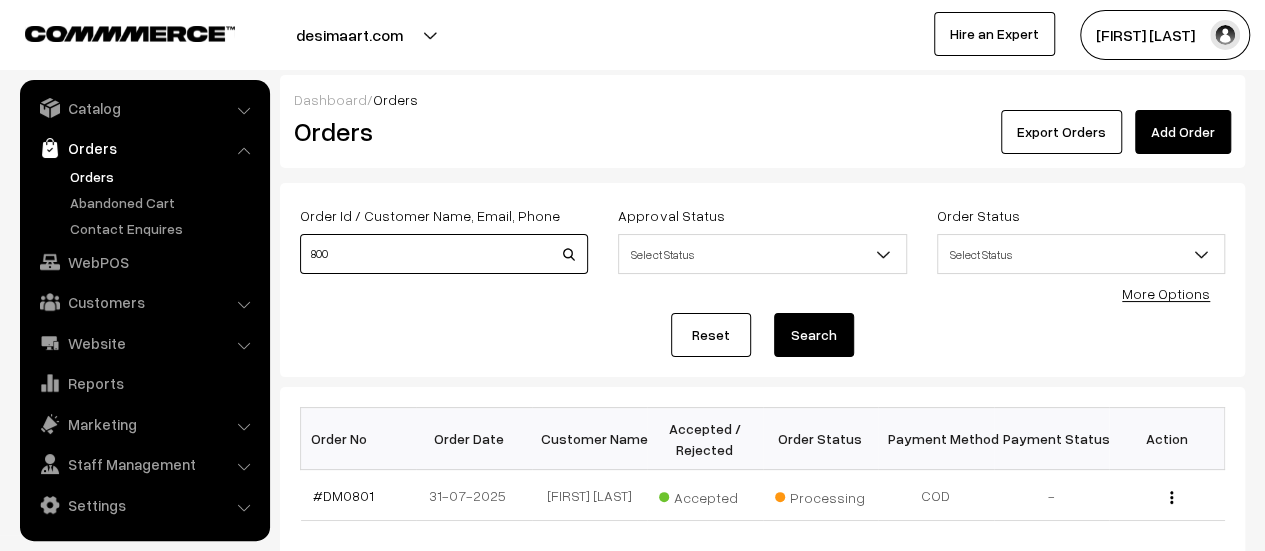 type on "800" 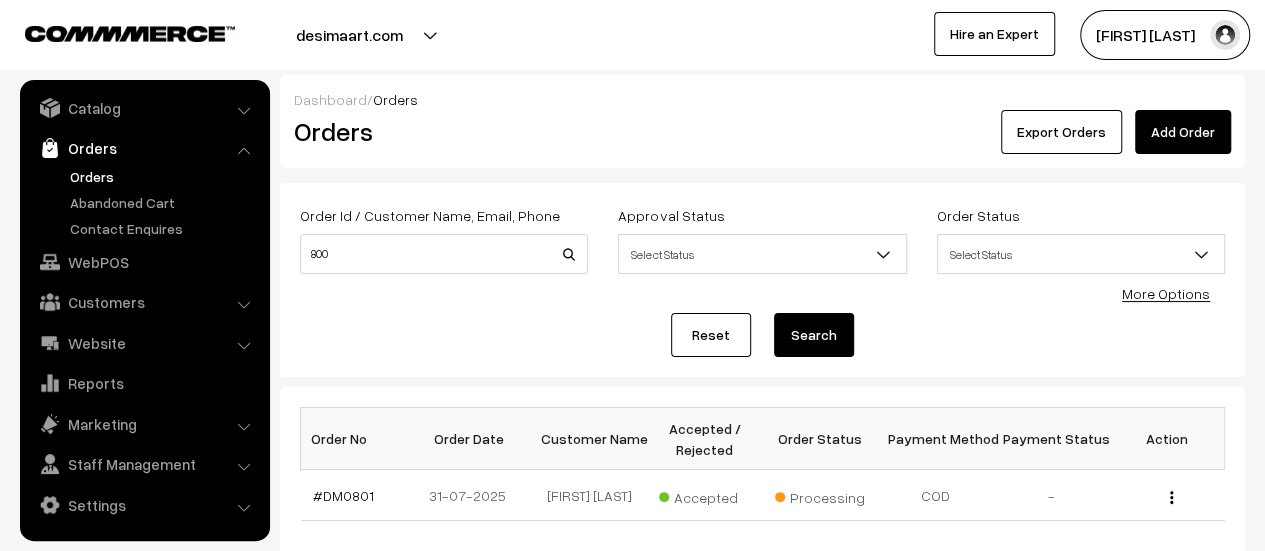 click on "Search" at bounding box center (814, 335) 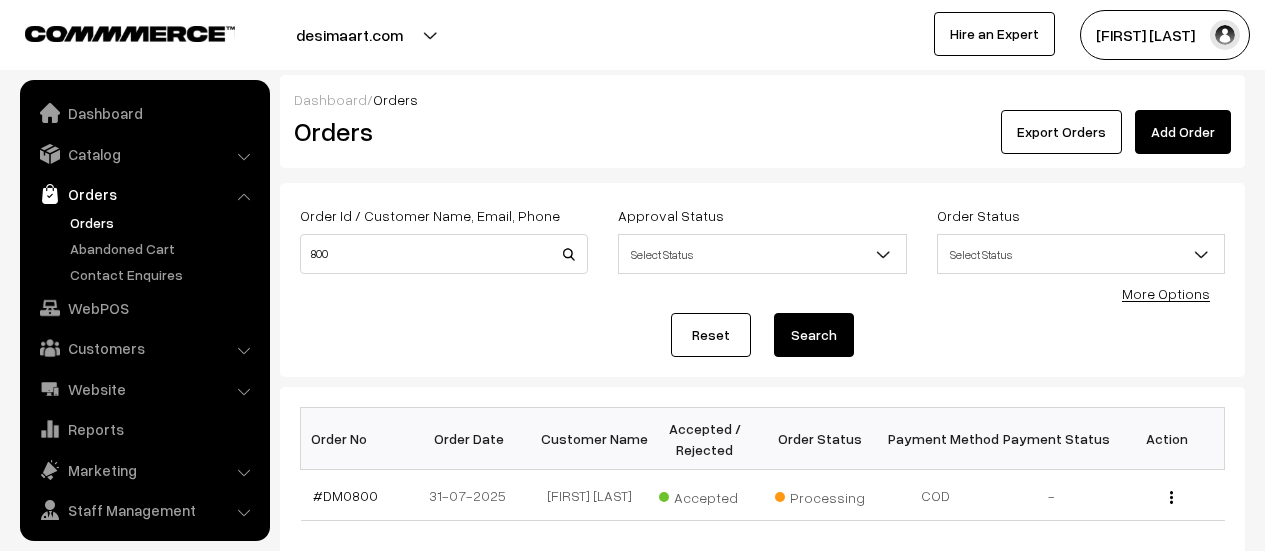 scroll, scrollTop: 0, scrollLeft: 0, axis: both 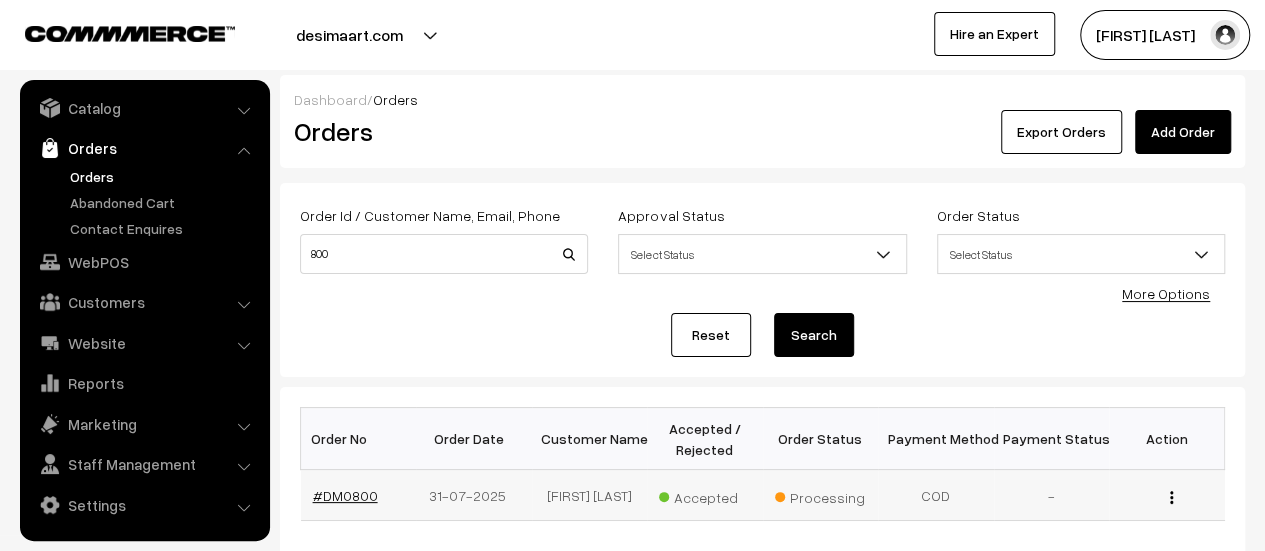 click on "#DM0800" at bounding box center (345, 495) 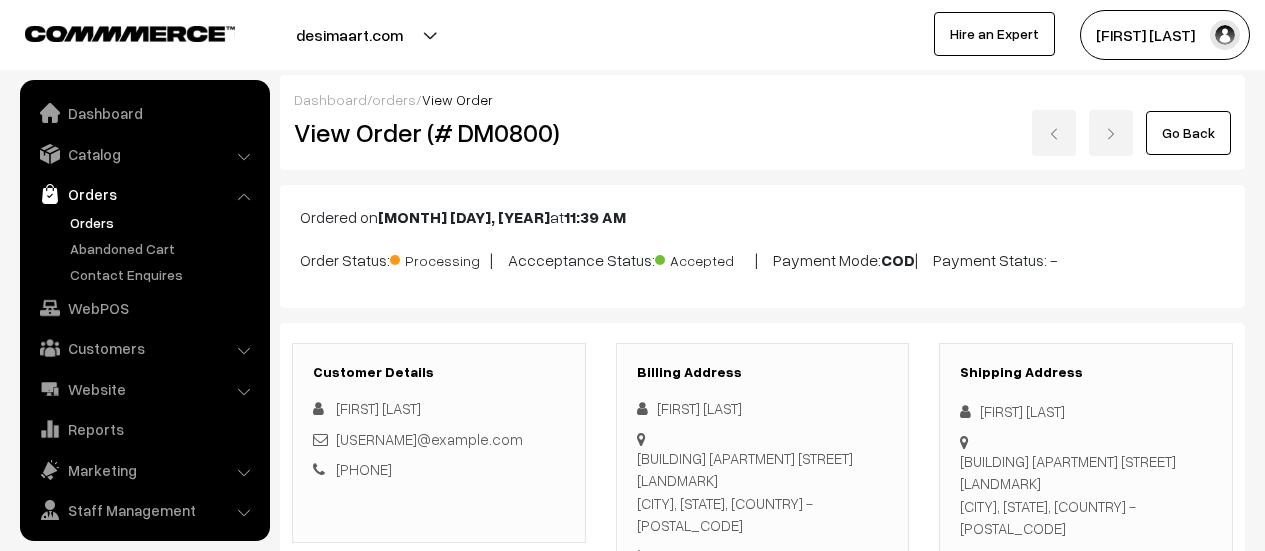 scroll, scrollTop: 0, scrollLeft: 0, axis: both 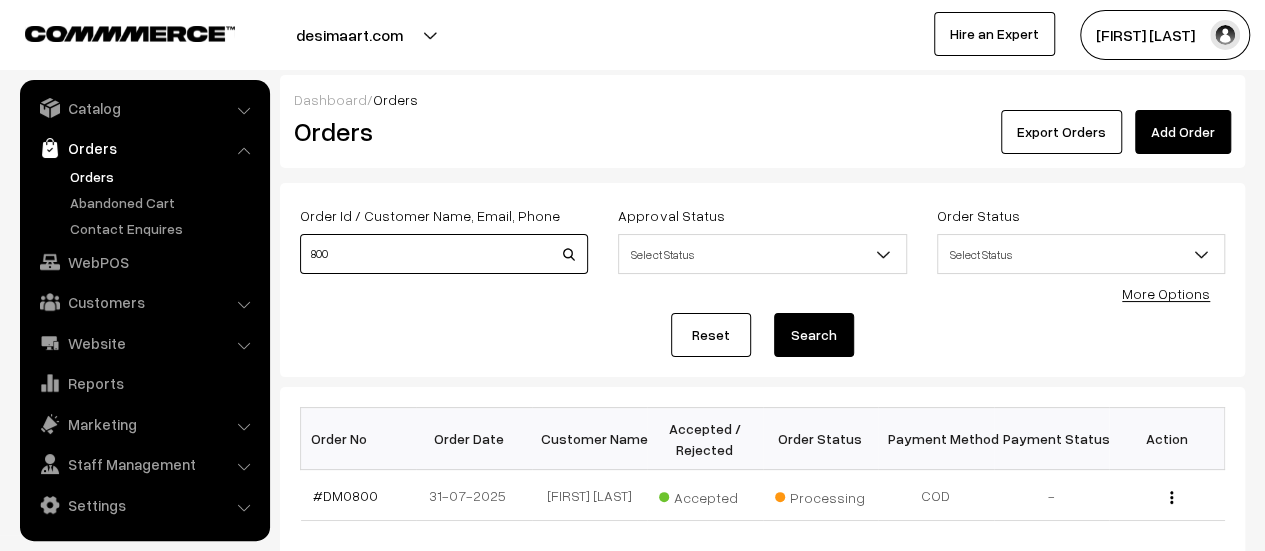 click on "800" at bounding box center [444, 254] 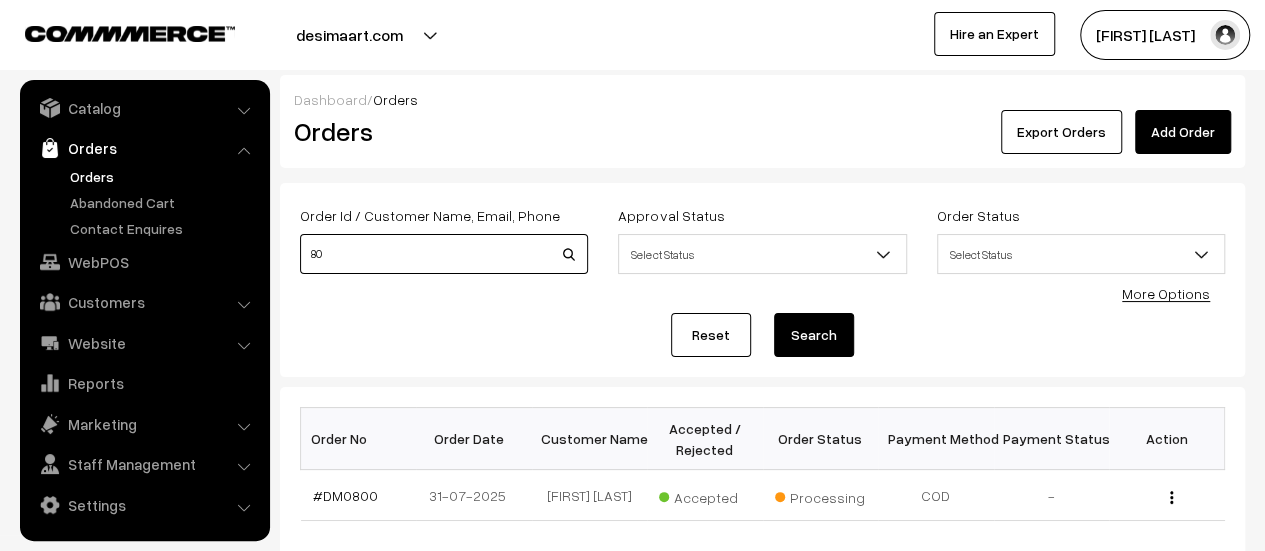 type on "8" 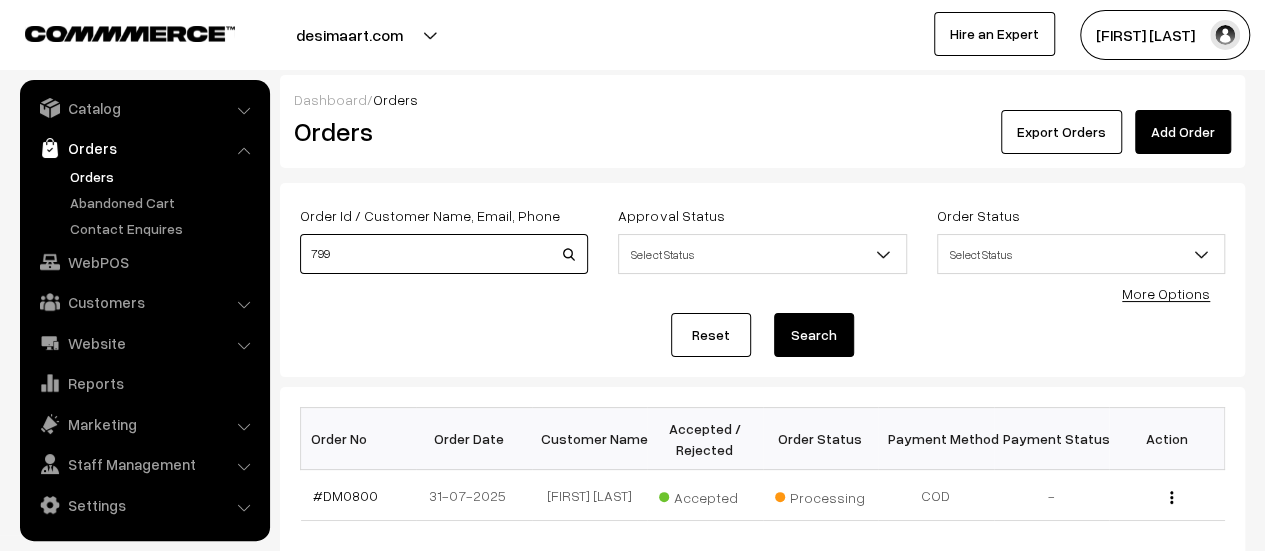 type on "799" 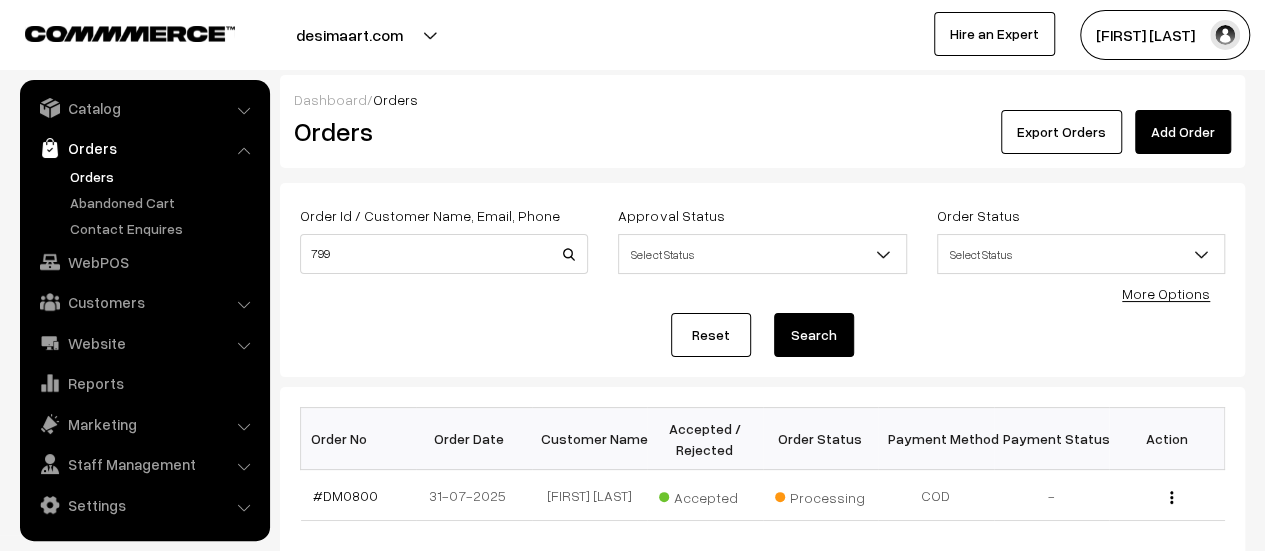 click on "Search" at bounding box center [814, 335] 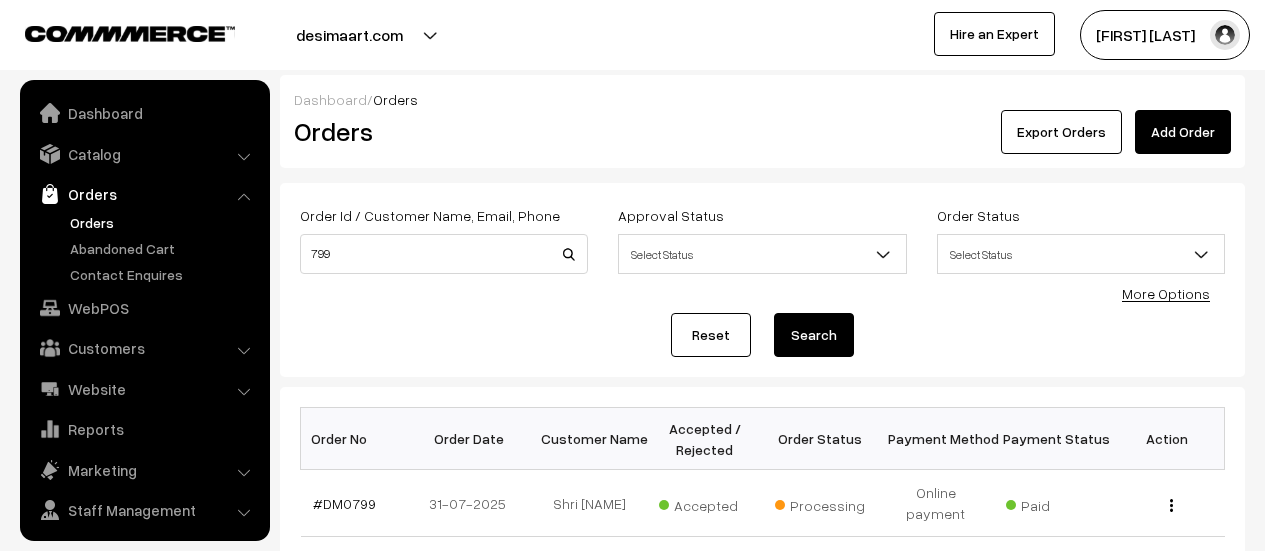 scroll, scrollTop: 0, scrollLeft: 0, axis: both 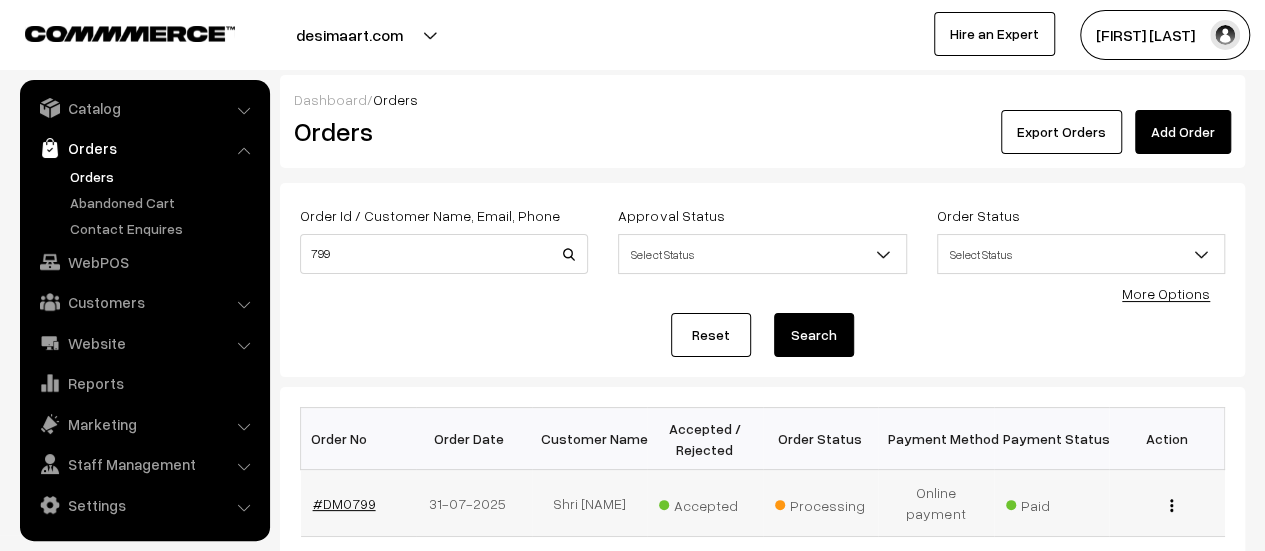 click on "#DM0799" at bounding box center [344, 503] 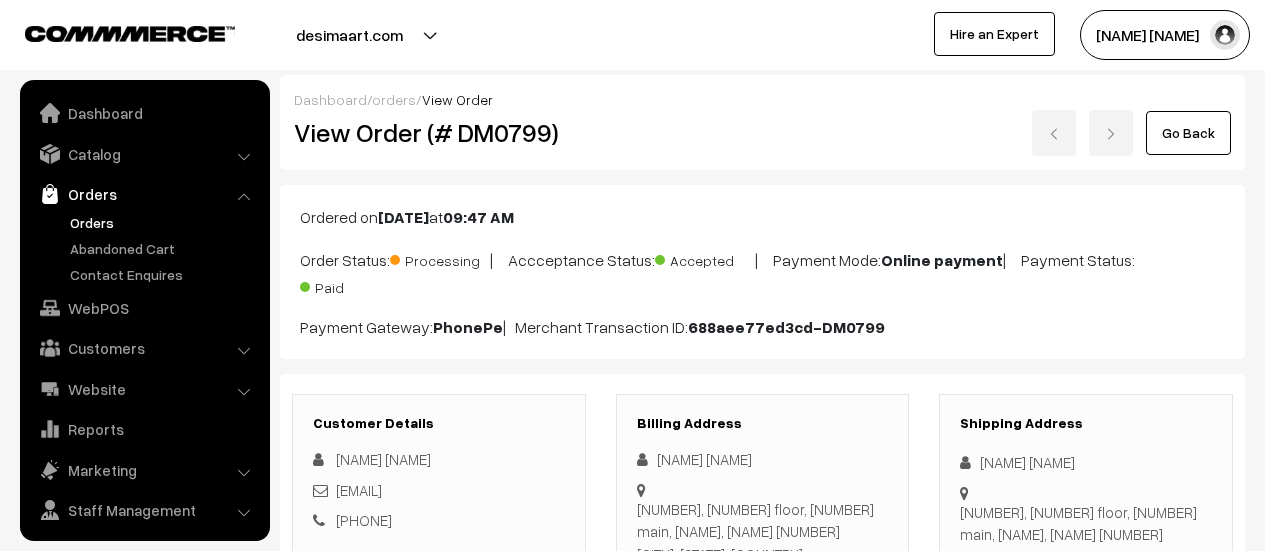 scroll, scrollTop: 0, scrollLeft: 0, axis: both 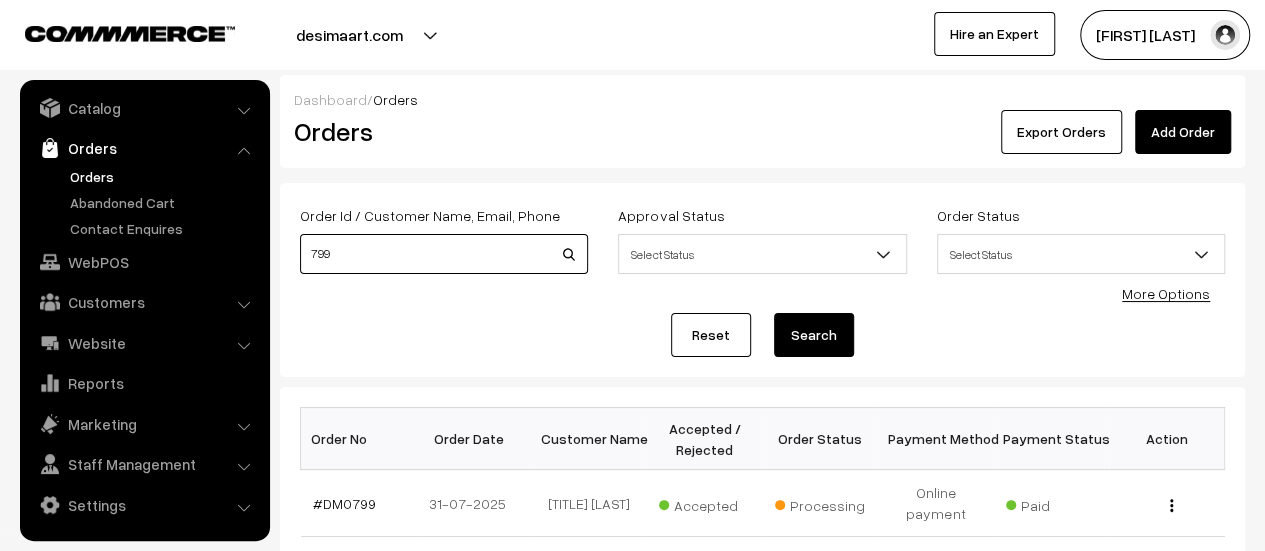 click on "799" at bounding box center [444, 254] 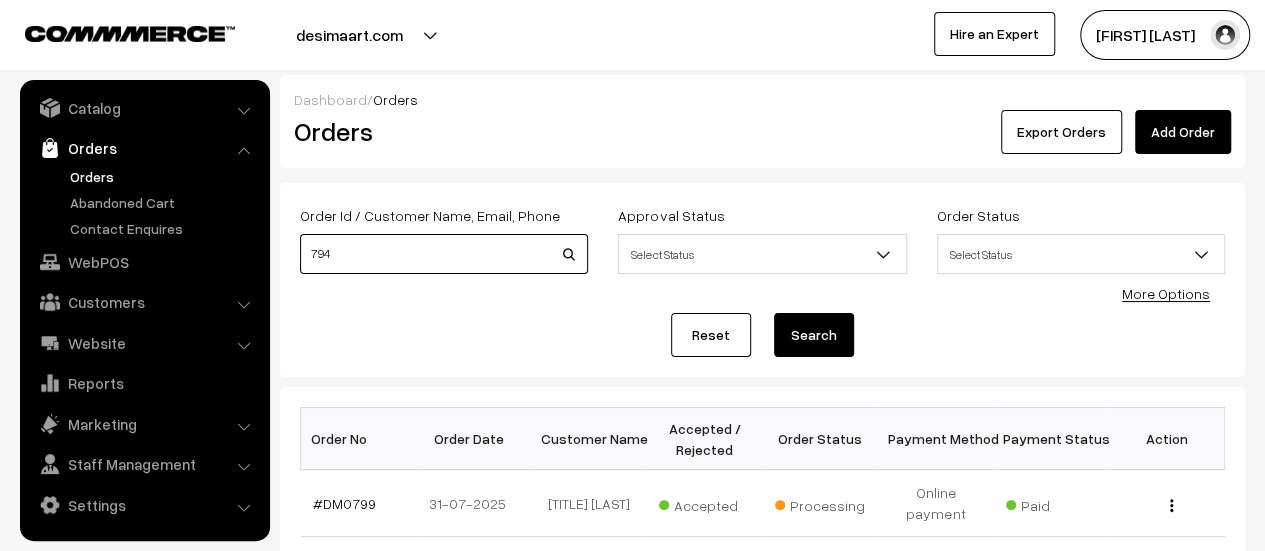 type on "794" 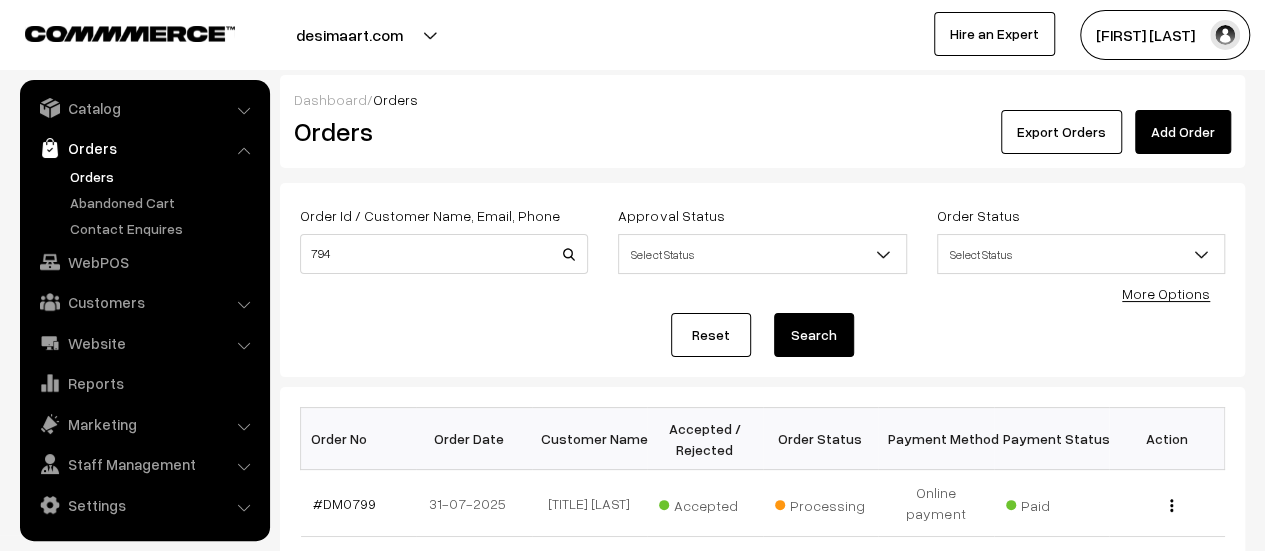 click on "Search" at bounding box center [814, 335] 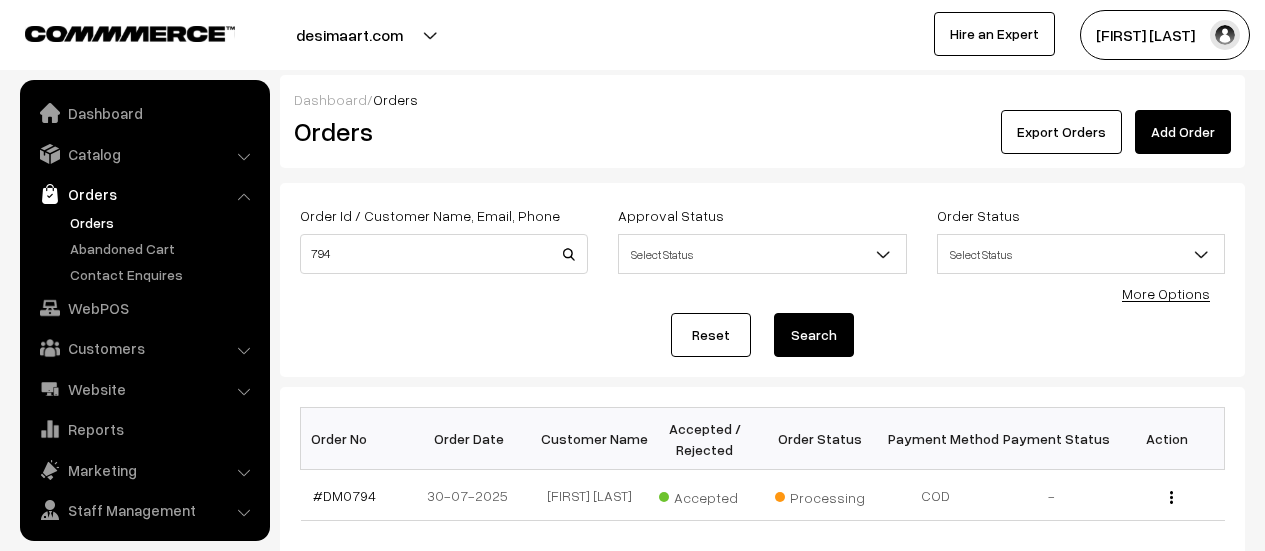 scroll, scrollTop: 0, scrollLeft: 0, axis: both 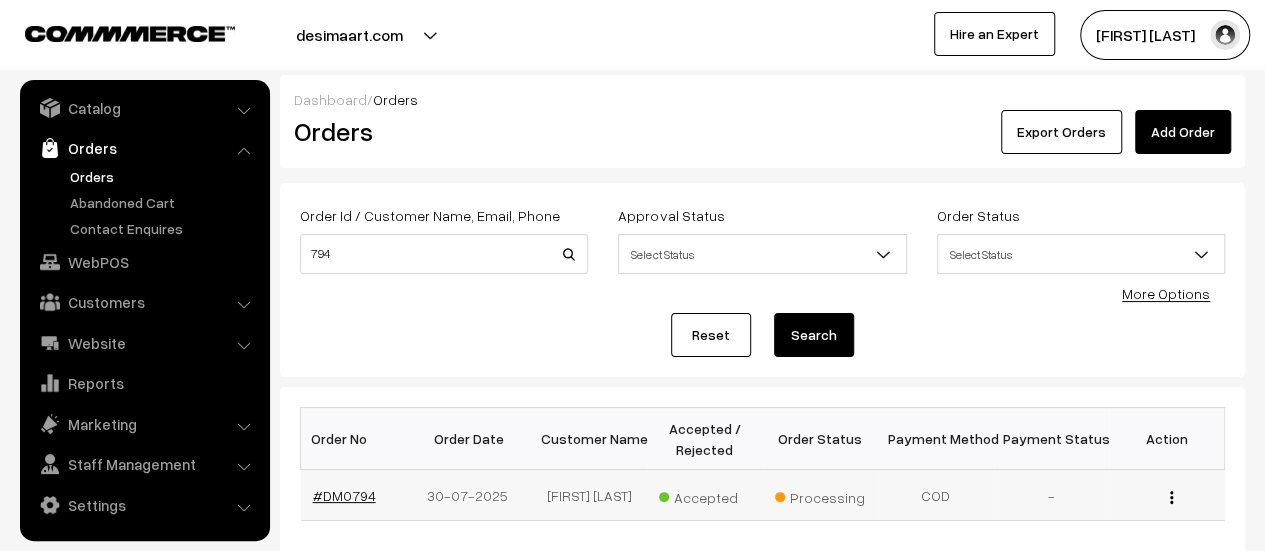 click on "#DM0794" at bounding box center [344, 495] 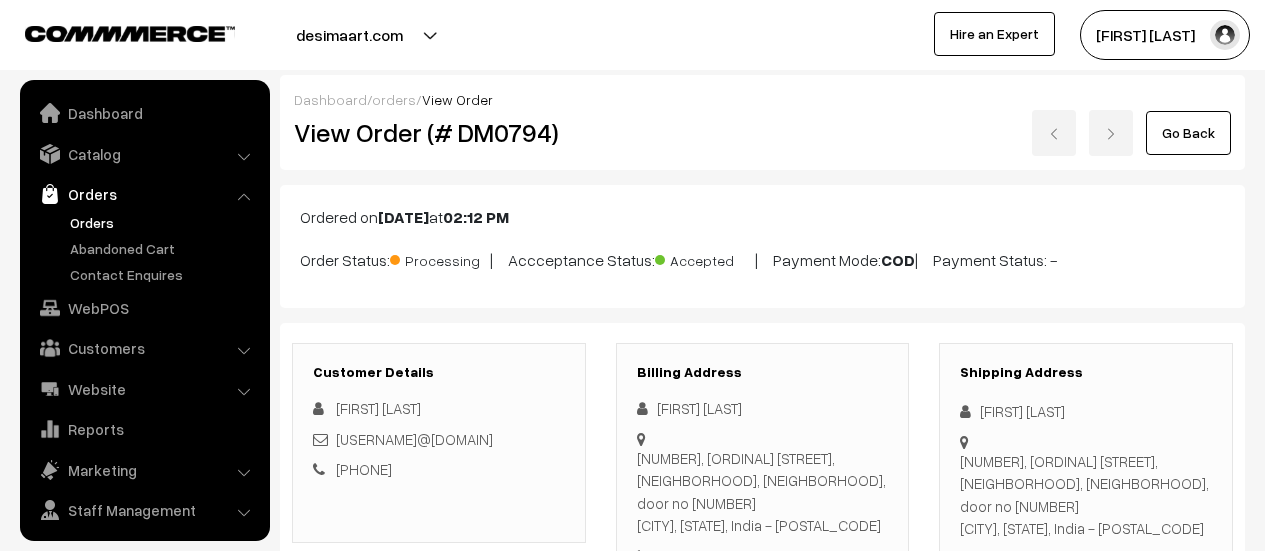 scroll, scrollTop: 0, scrollLeft: 0, axis: both 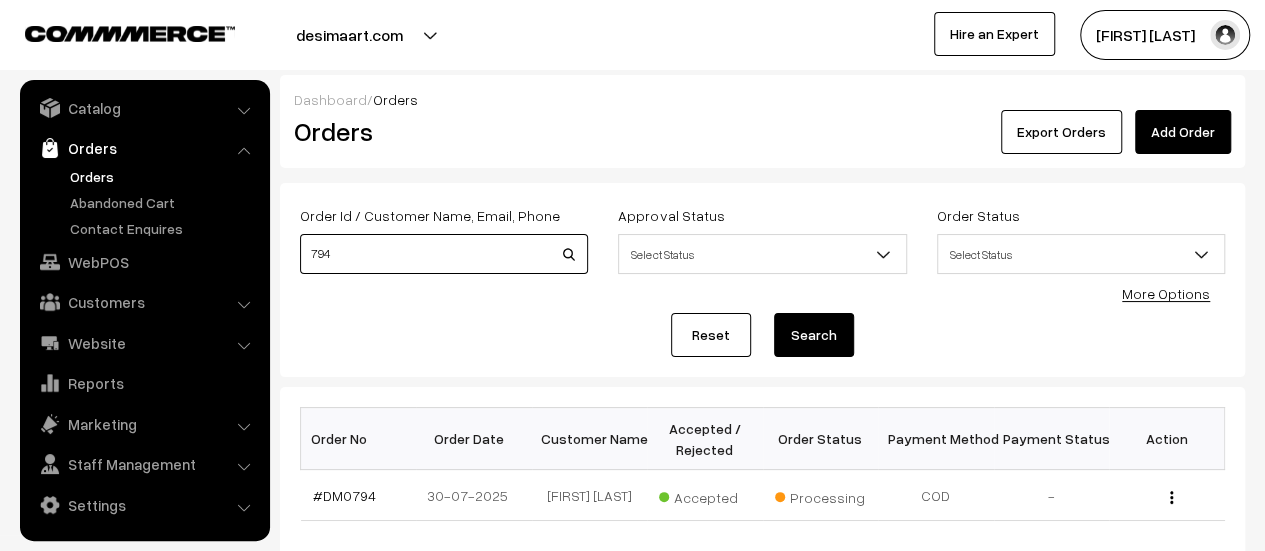 click on "794" at bounding box center (444, 254) 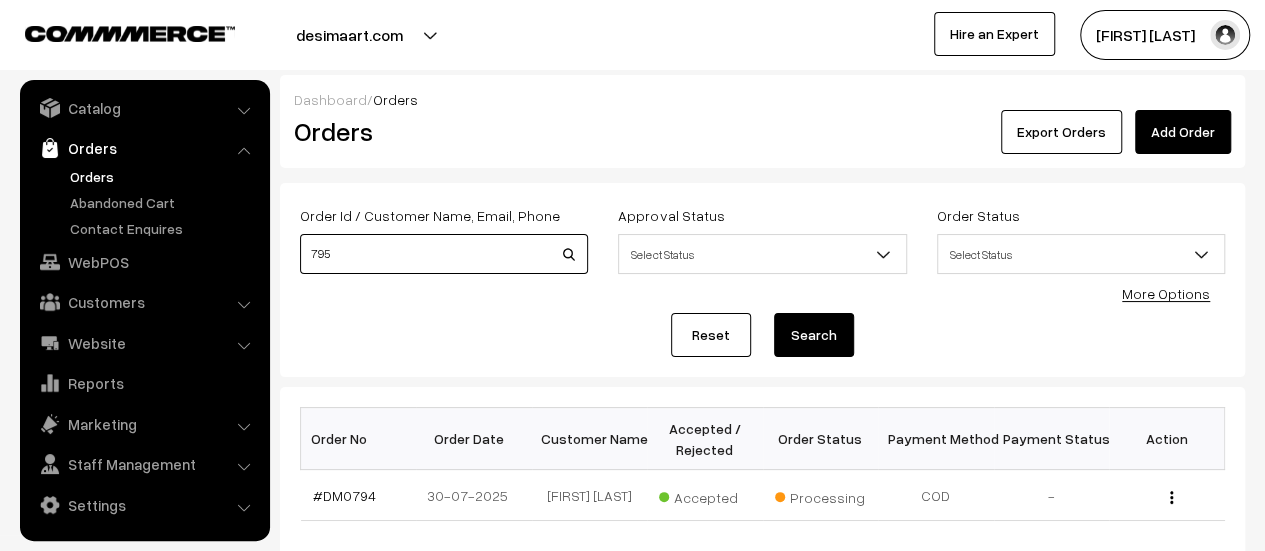 type on "795" 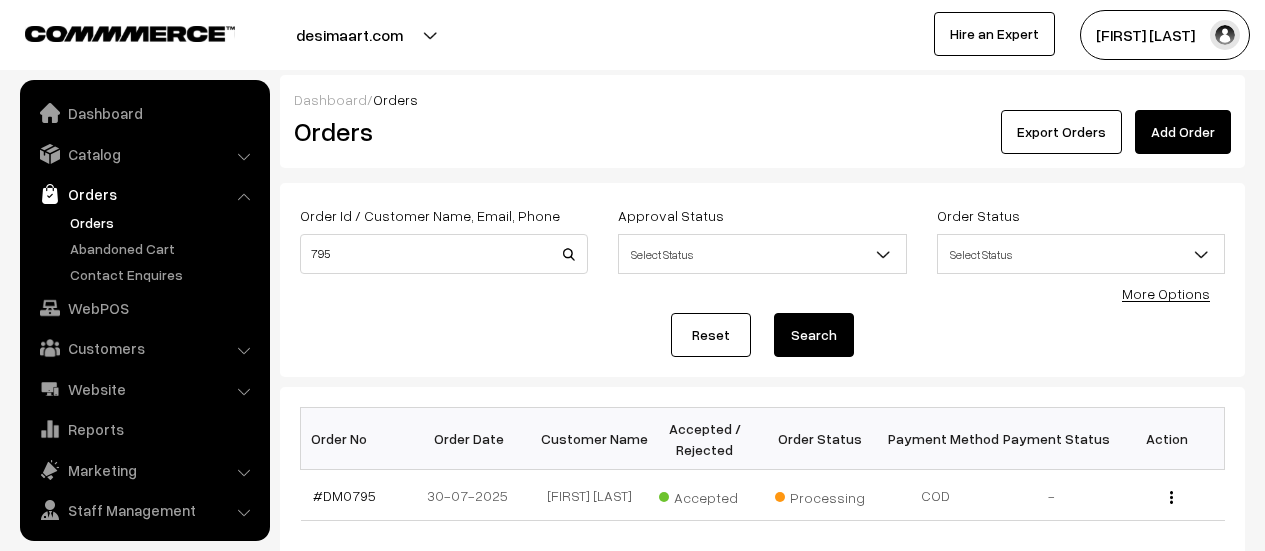 scroll, scrollTop: 0, scrollLeft: 0, axis: both 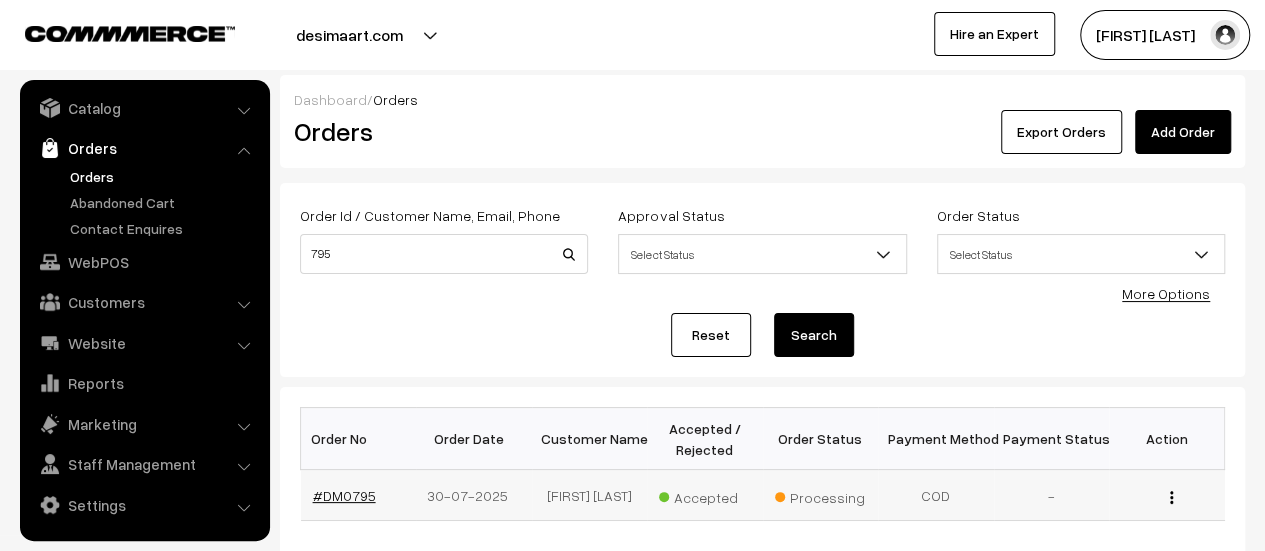 click on "#DM0795" at bounding box center [344, 495] 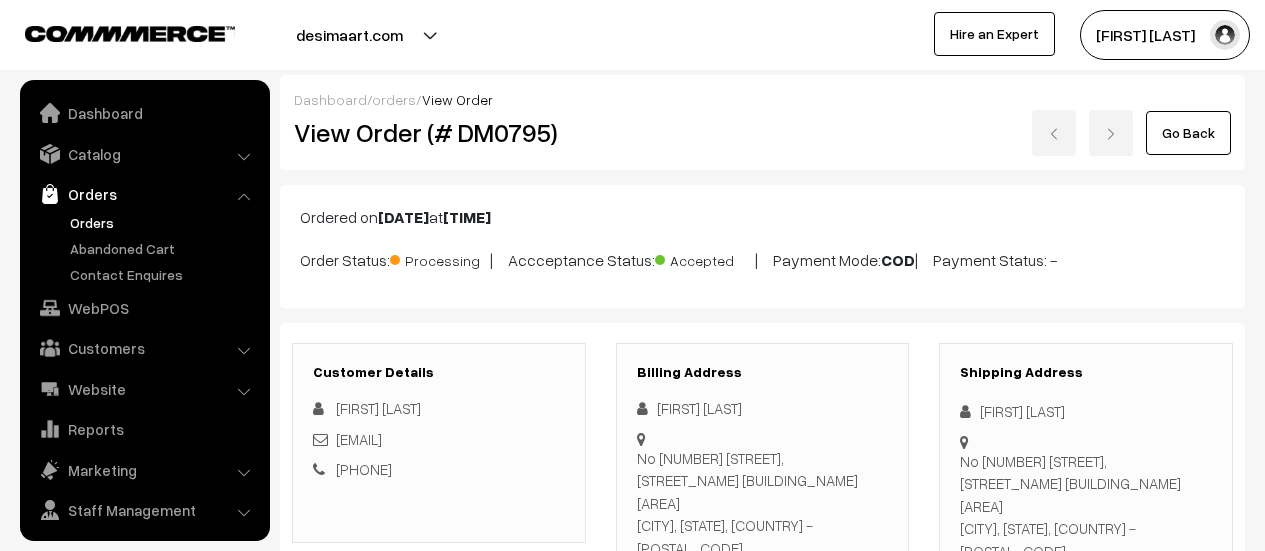 scroll, scrollTop: 0, scrollLeft: 0, axis: both 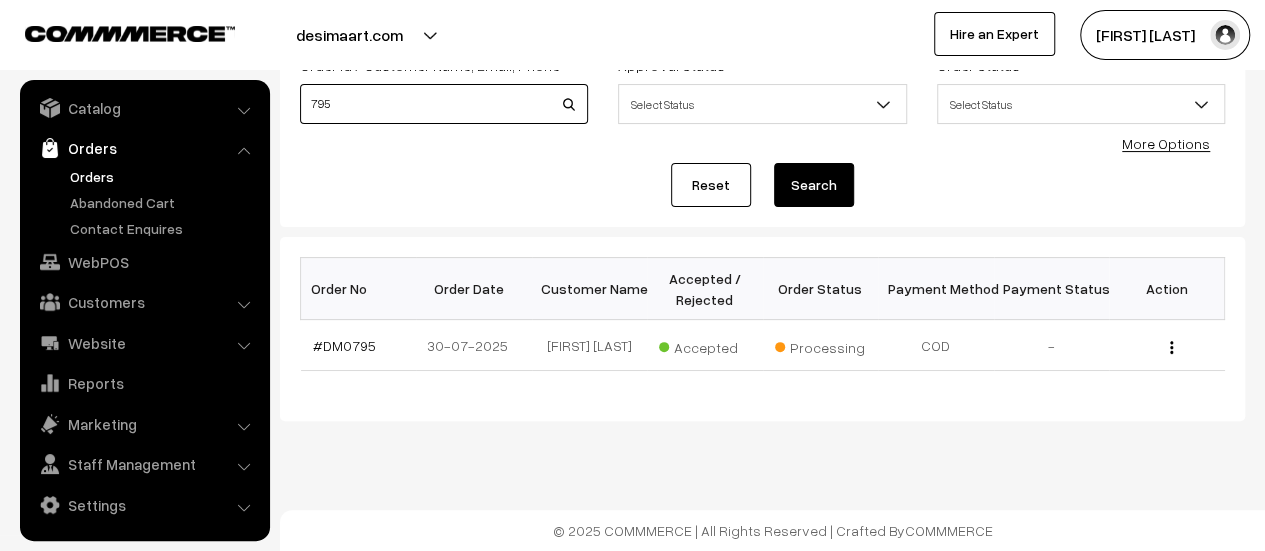 click on "795" at bounding box center (444, 104) 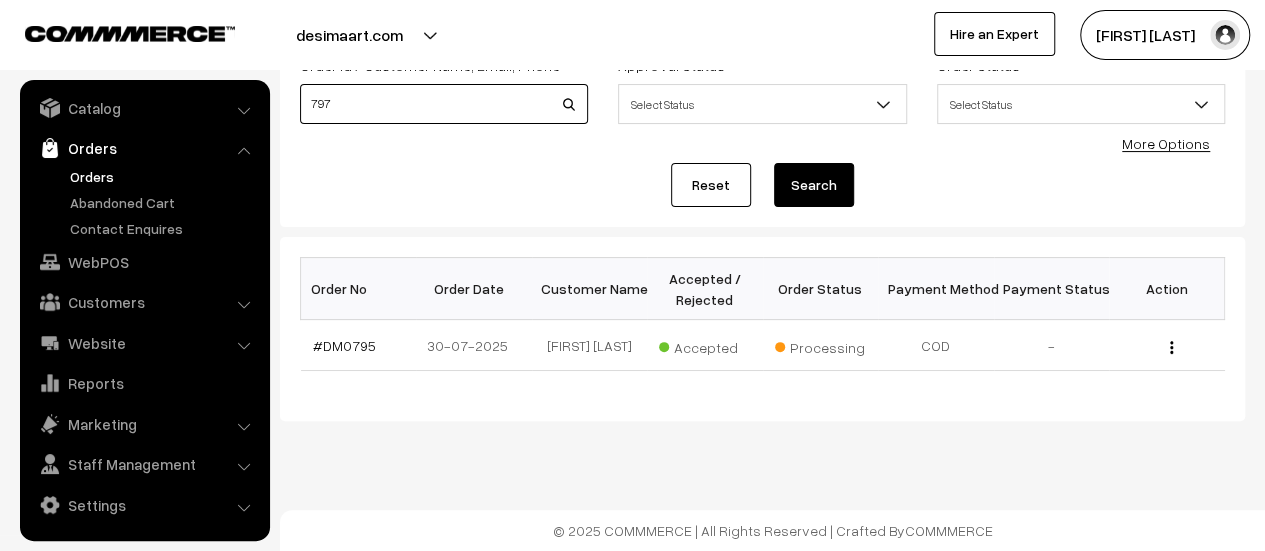 type on "797" 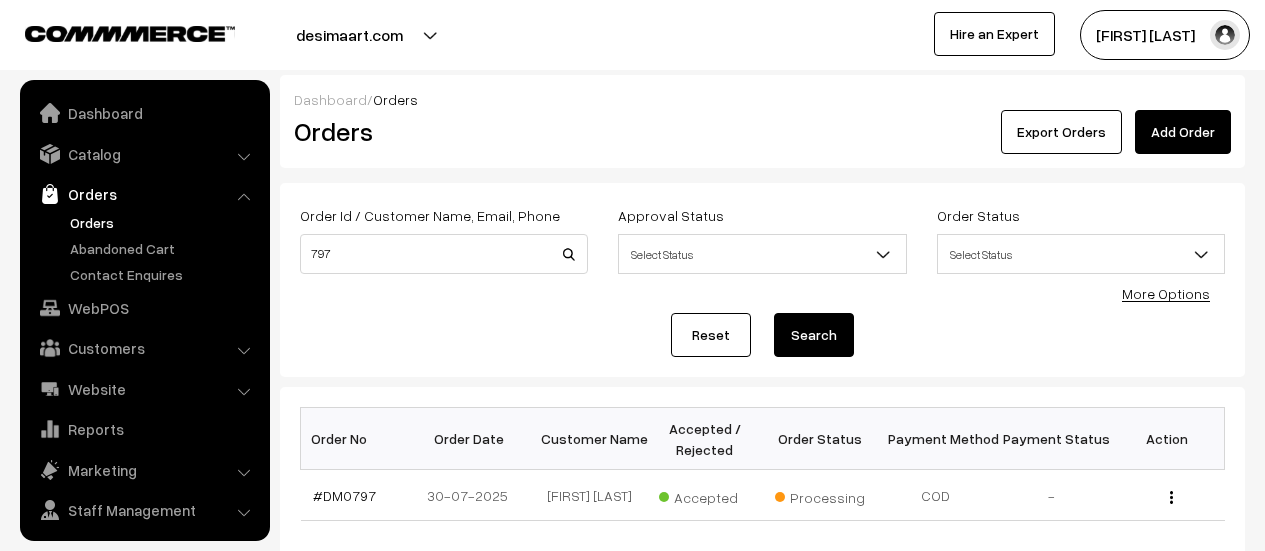 scroll, scrollTop: 0, scrollLeft: 0, axis: both 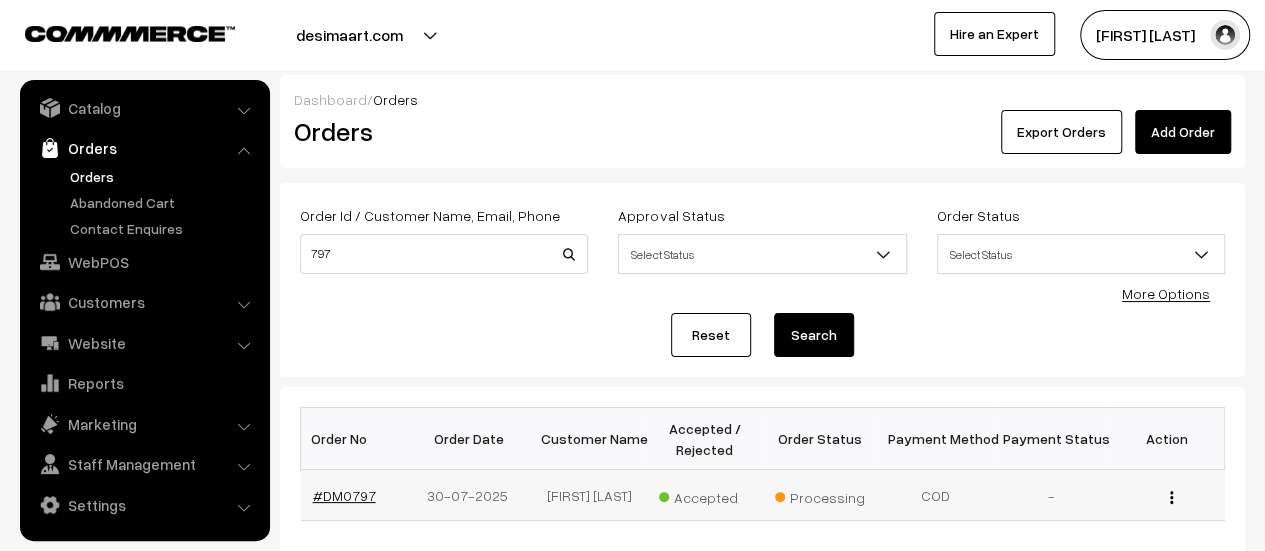 click on "#DM0797" at bounding box center (344, 495) 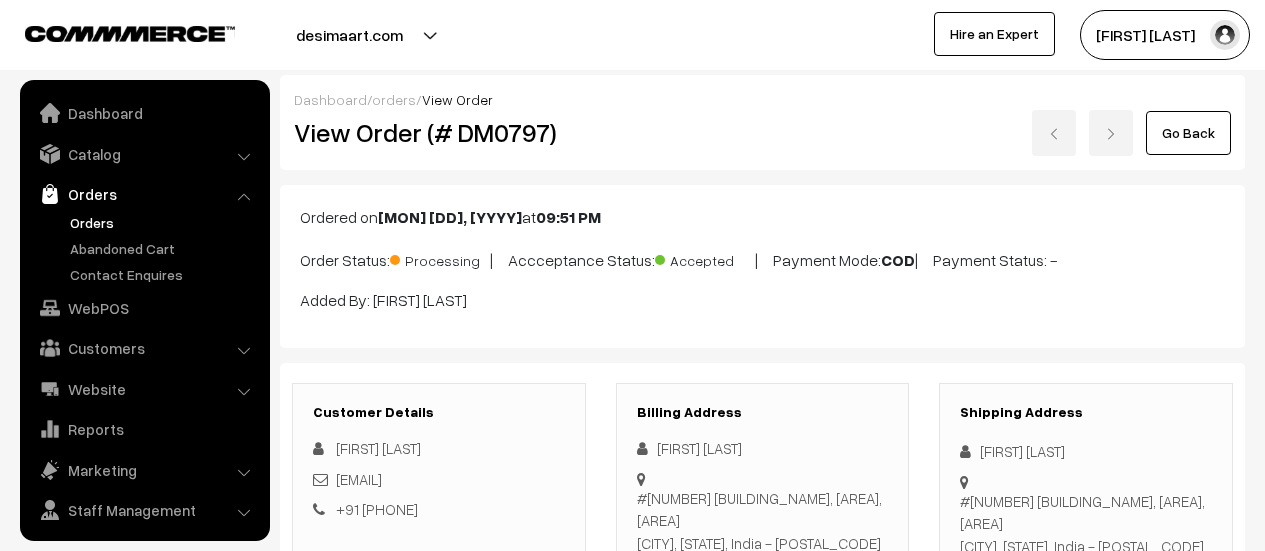 scroll, scrollTop: 0, scrollLeft: 0, axis: both 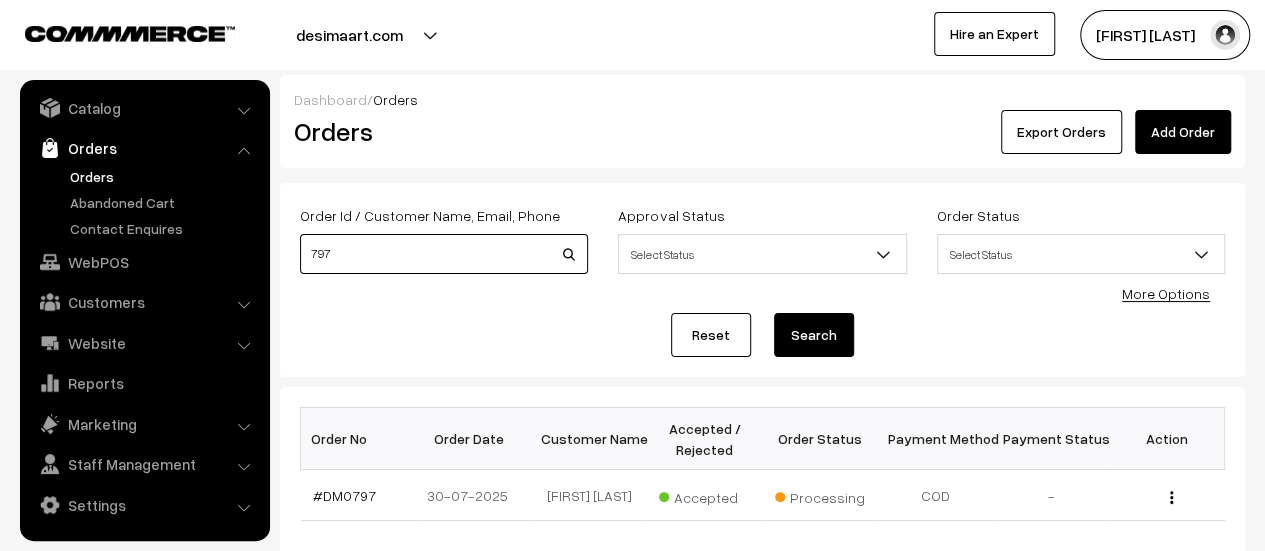 click on "797" at bounding box center [444, 254] 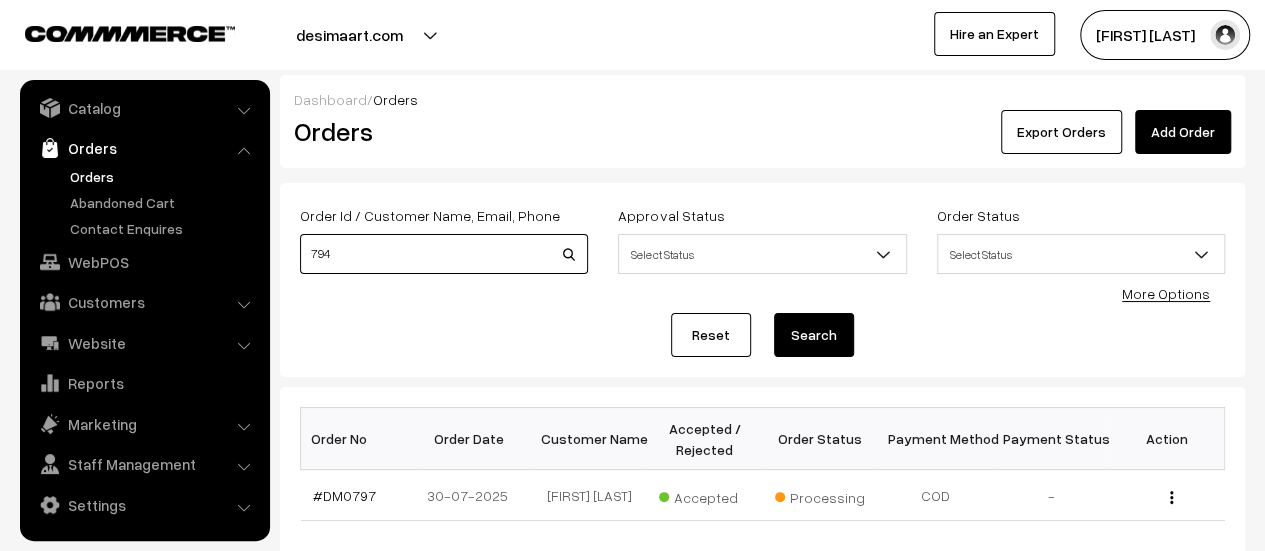 type on "794" 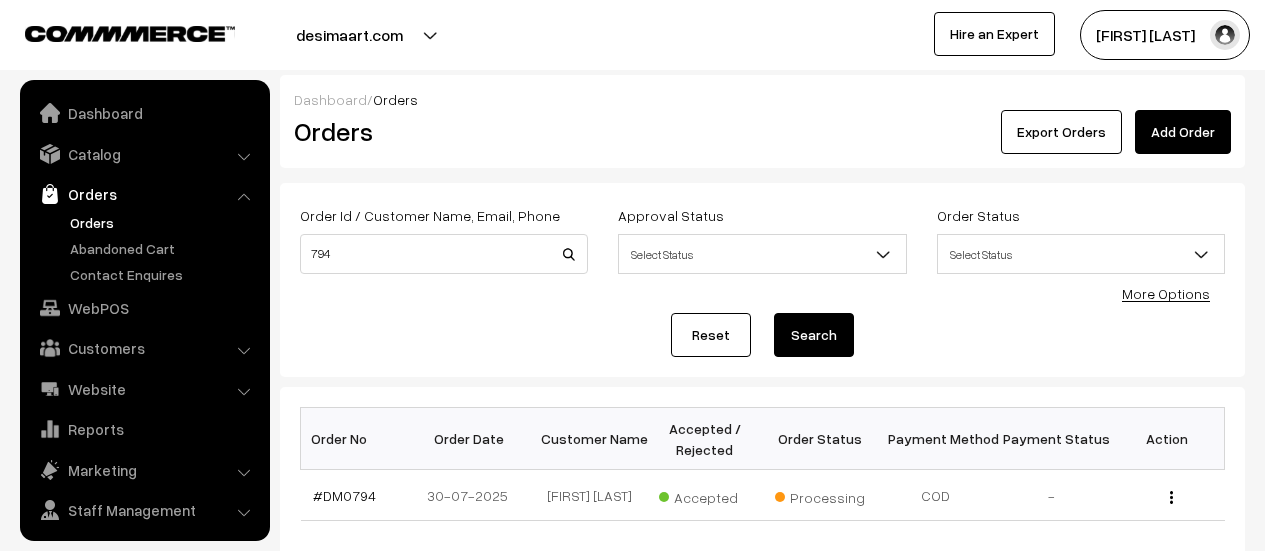 scroll, scrollTop: 0, scrollLeft: 0, axis: both 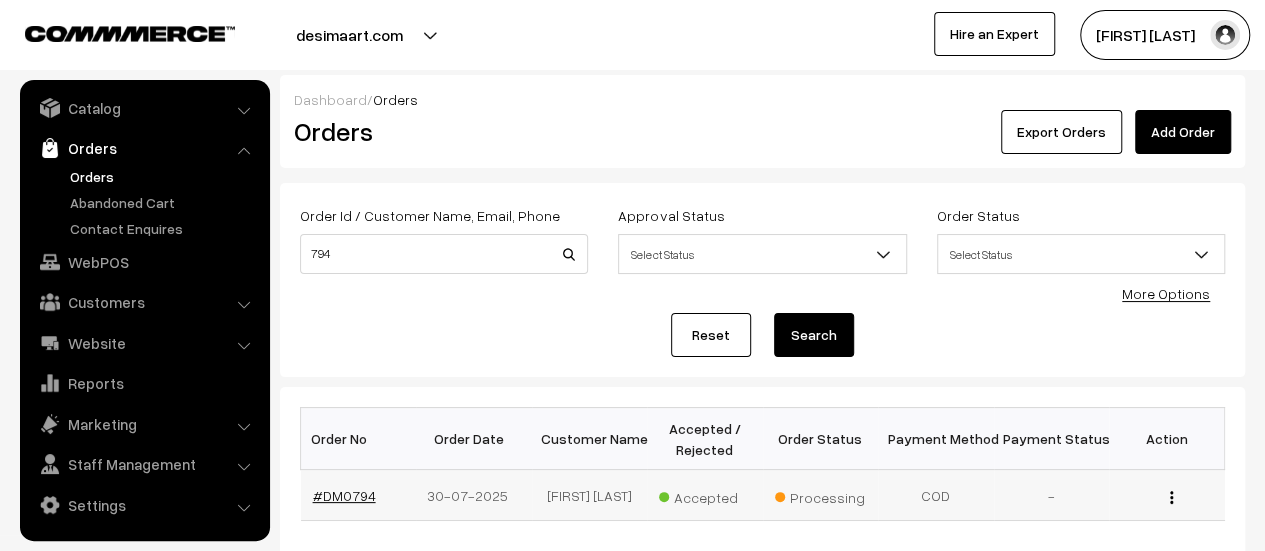 click on "#DM0794" at bounding box center [344, 495] 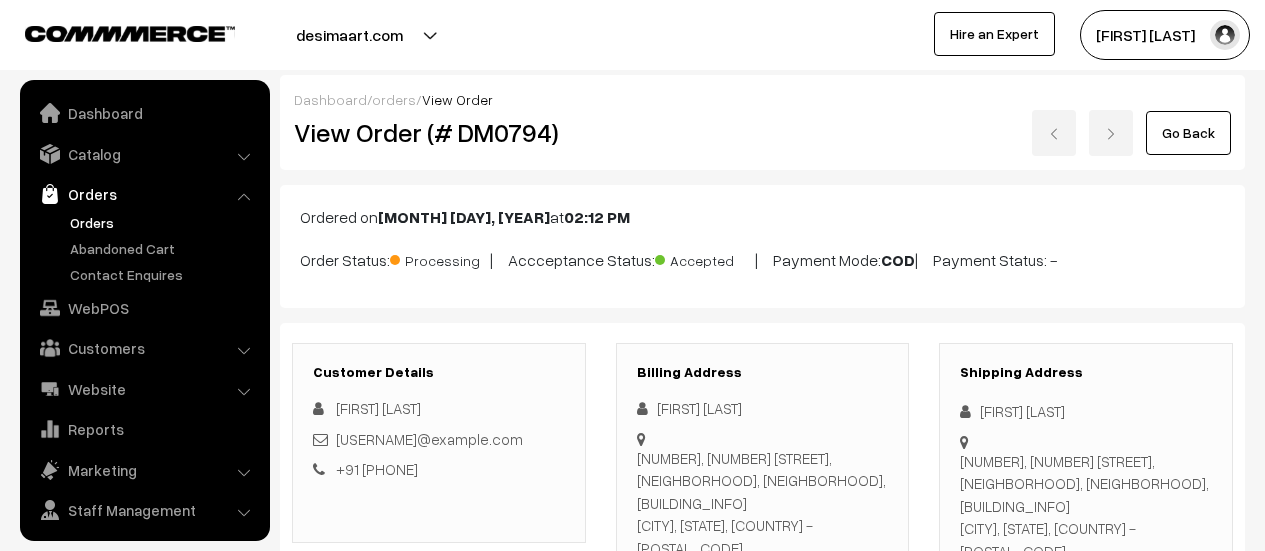 scroll, scrollTop: 0, scrollLeft: 0, axis: both 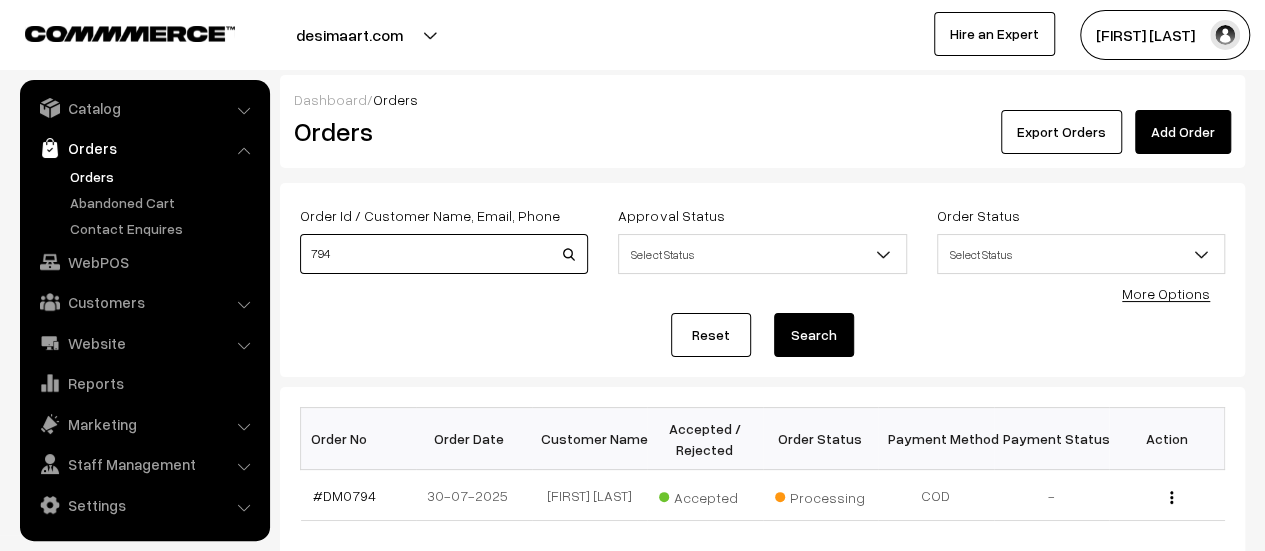 click on "794" at bounding box center [444, 254] 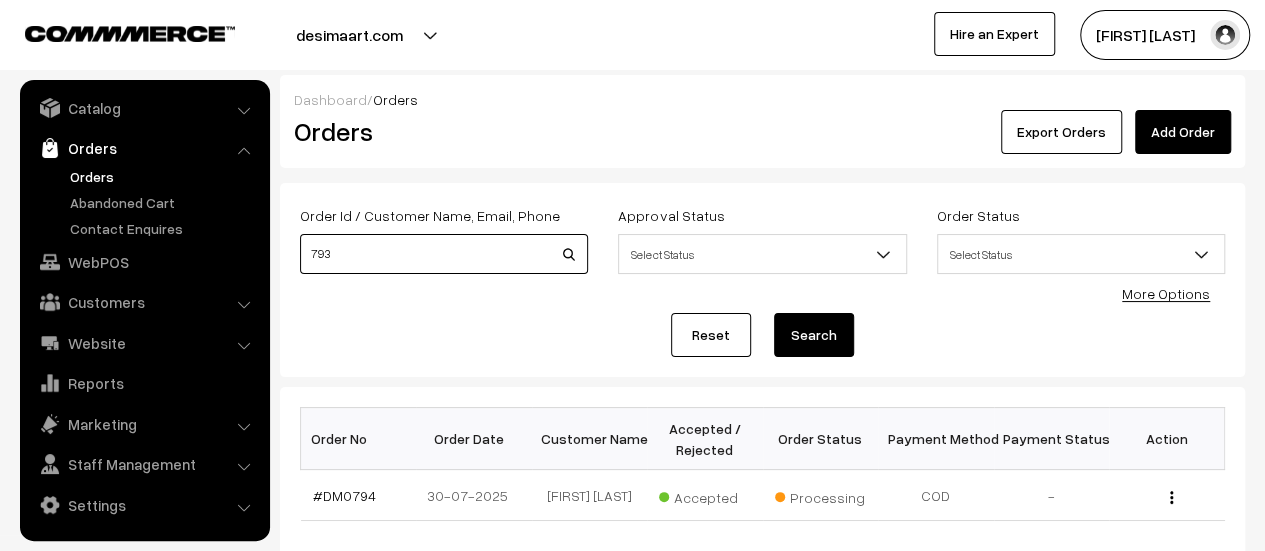 type on "793" 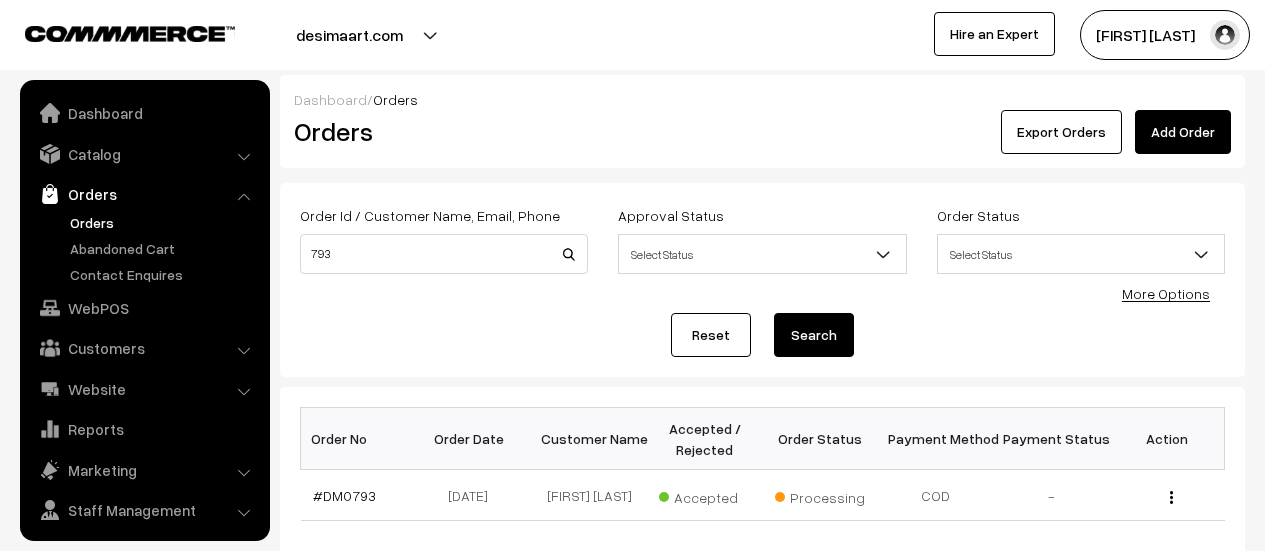 scroll, scrollTop: 0, scrollLeft: 0, axis: both 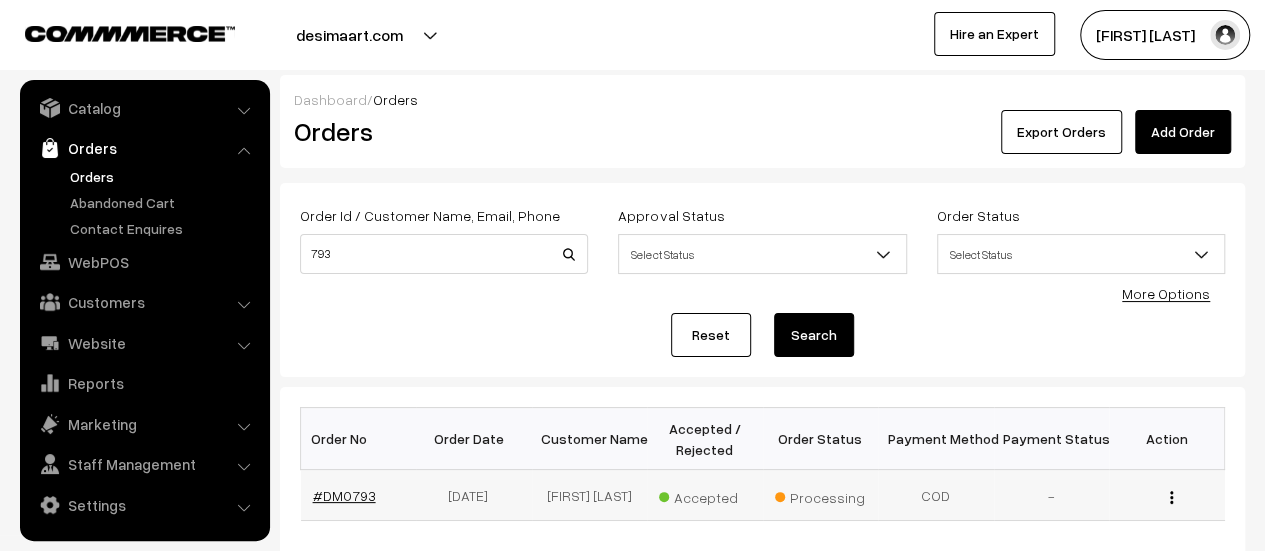 click on "#DM0793" at bounding box center [344, 495] 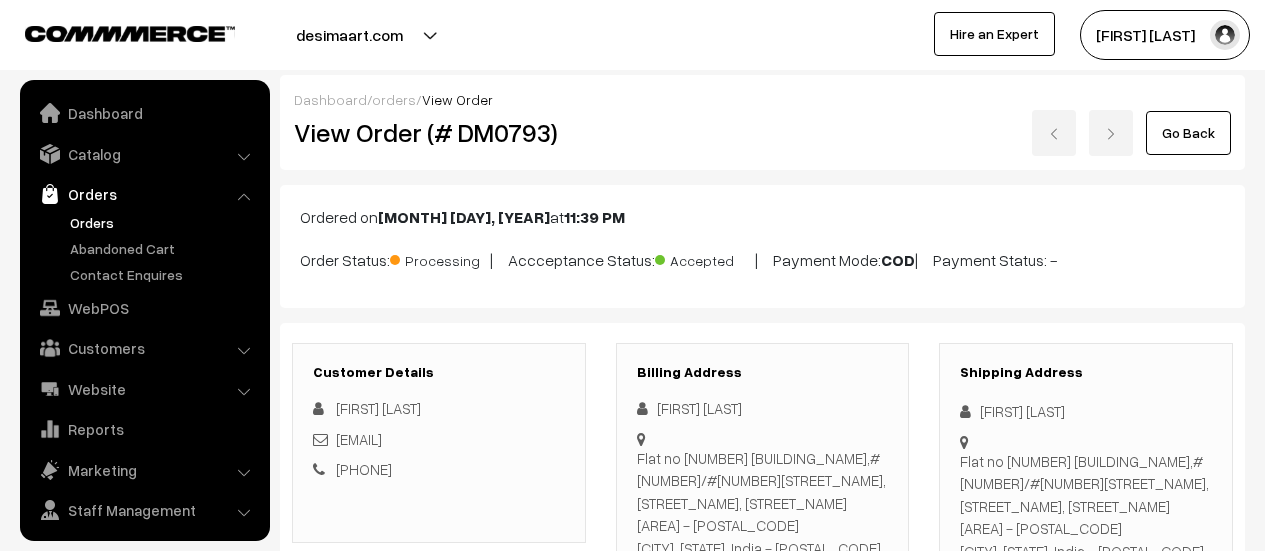 scroll, scrollTop: 0, scrollLeft: 0, axis: both 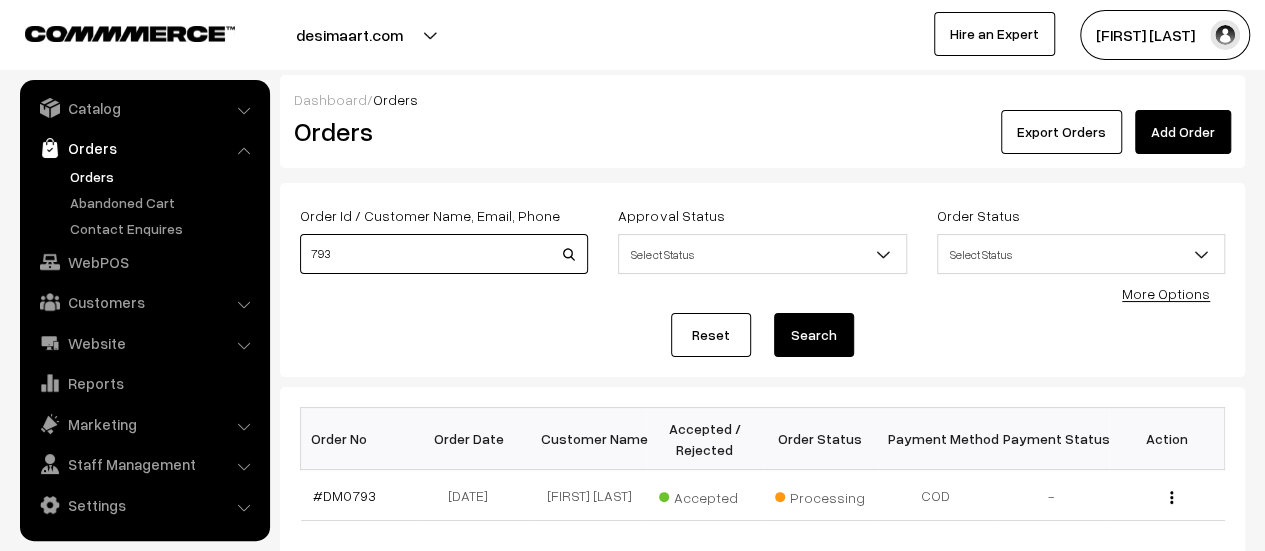 click on "793" at bounding box center (444, 254) 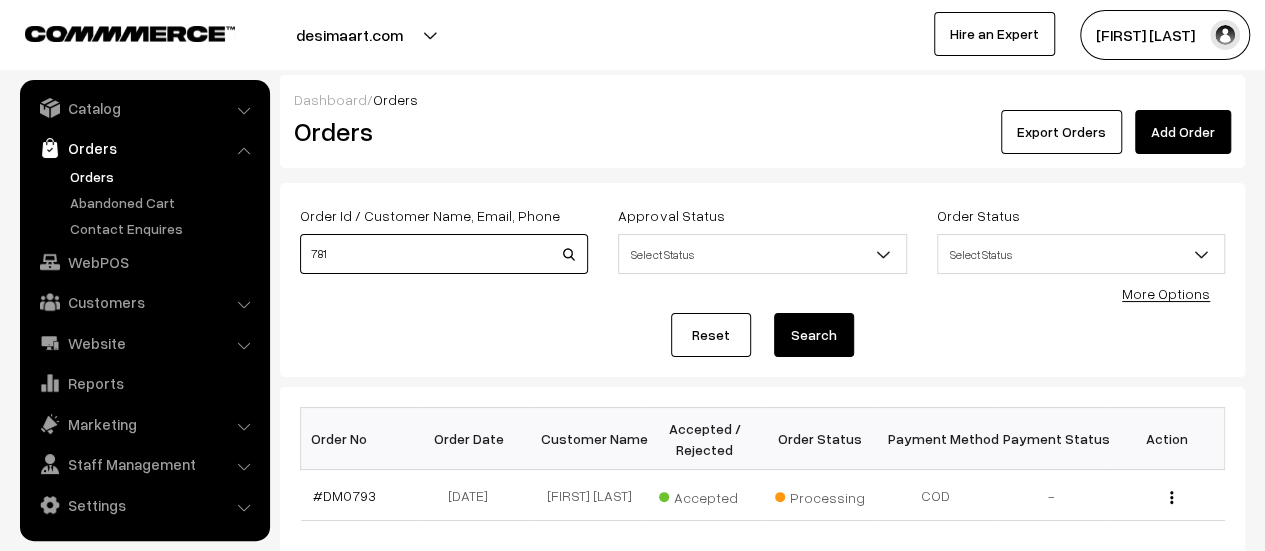 type on "781" 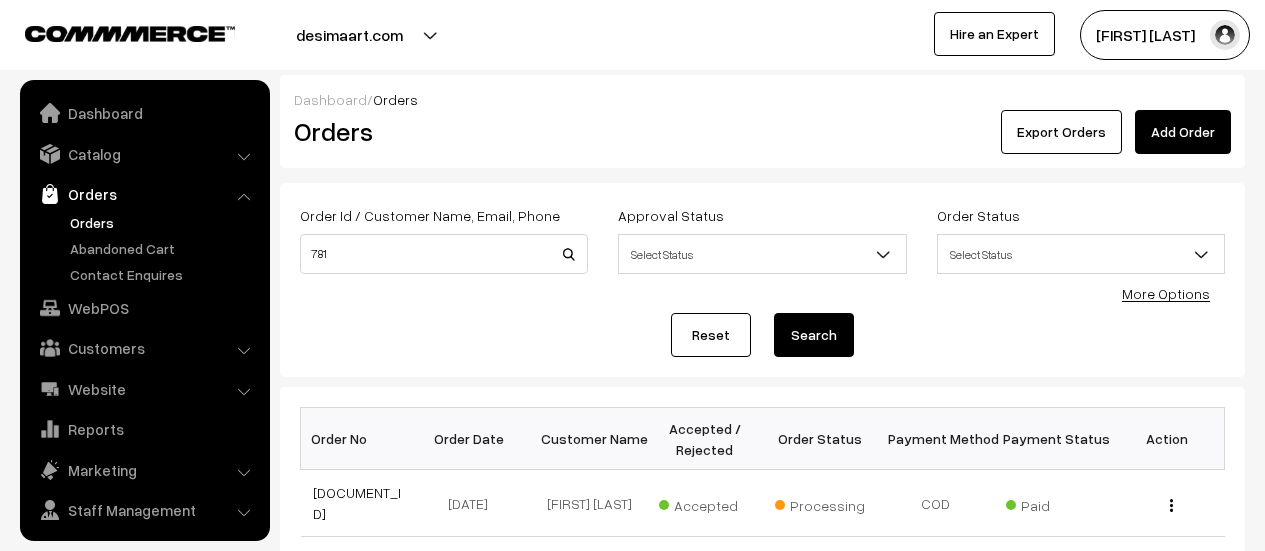 scroll, scrollTop: 0, scrollLeft: 0, axis: both 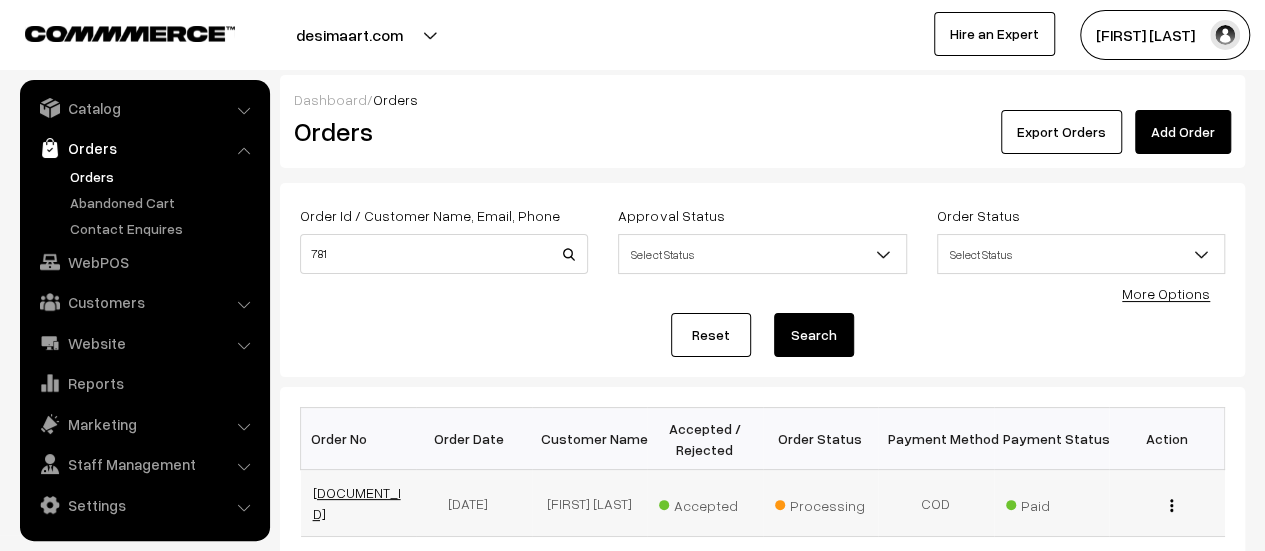 click on "[DOCUMENT_ID]" at bounding box center (357, 503) 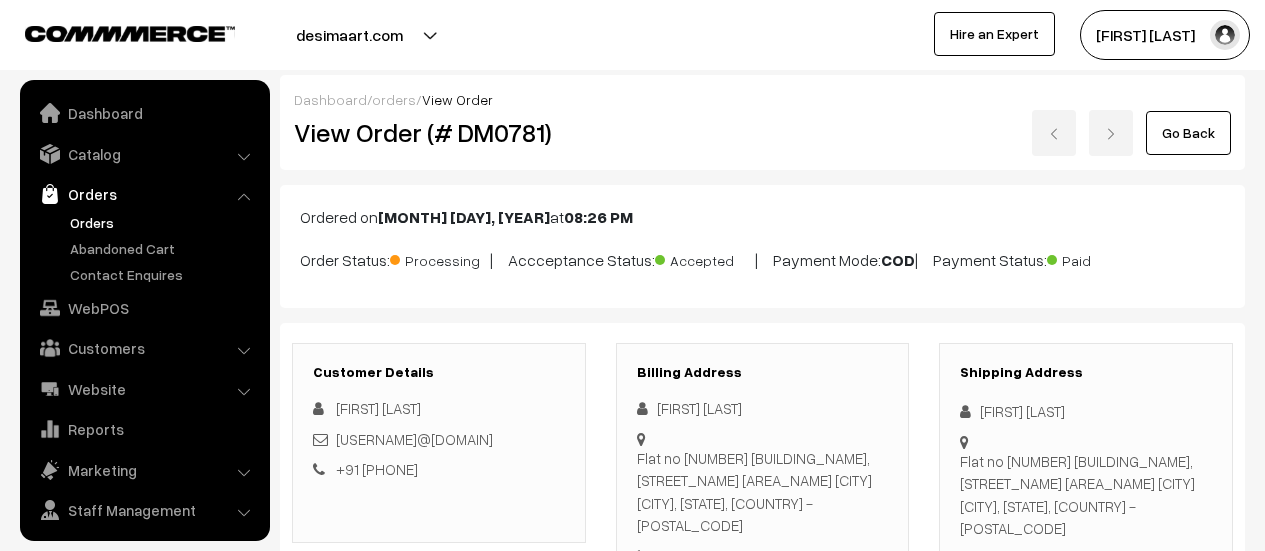 scroll, scrollTop: 0, scrollLeft: 0, axis: both 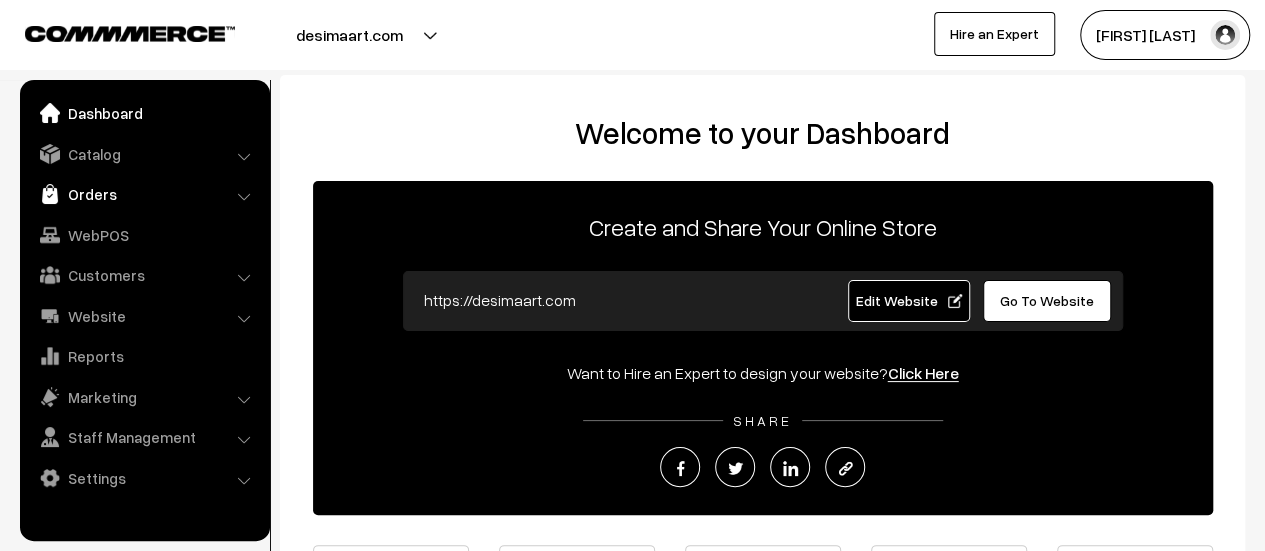 click on "Orders" at bounding box center [144, 194] 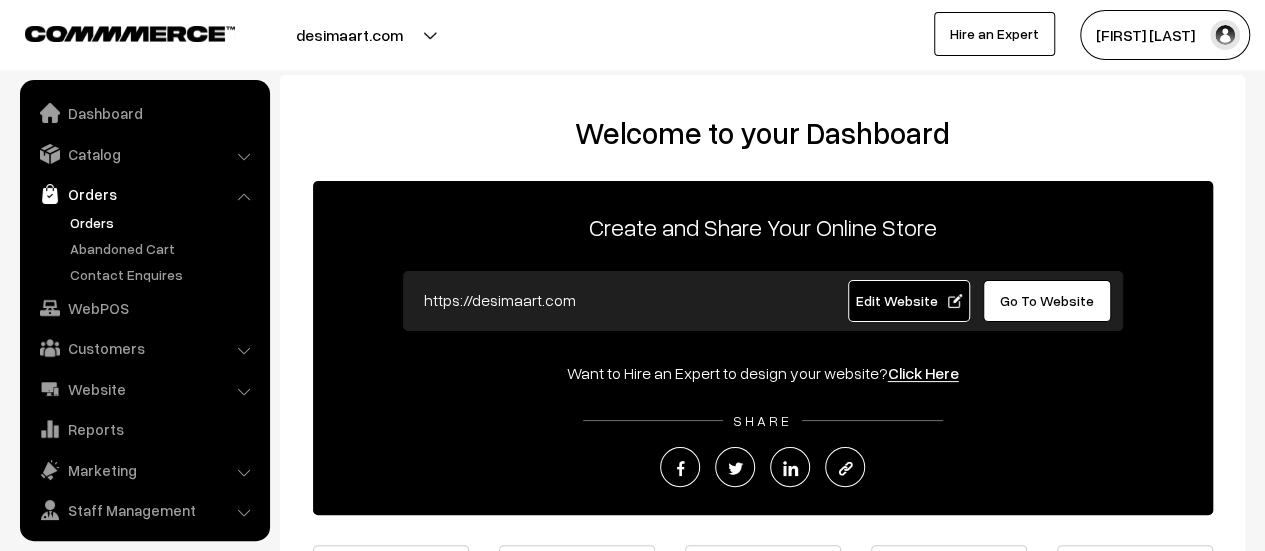 click on "Orders" at bounding box center (164, 222) 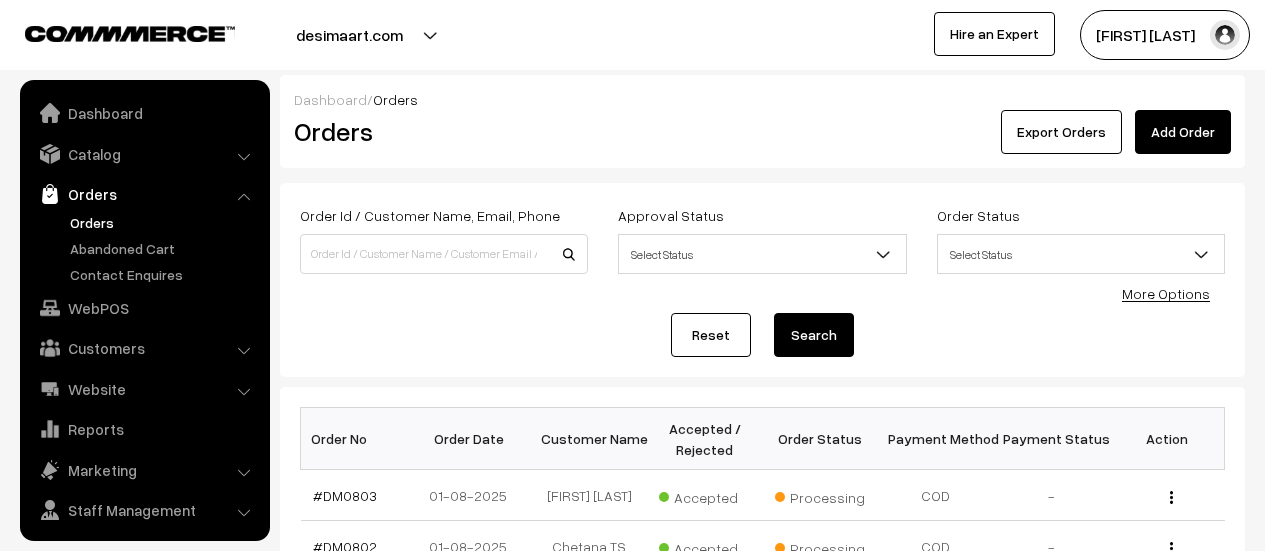 scroll, scrollTop: 0, scrollLeft: 0, axis: both 